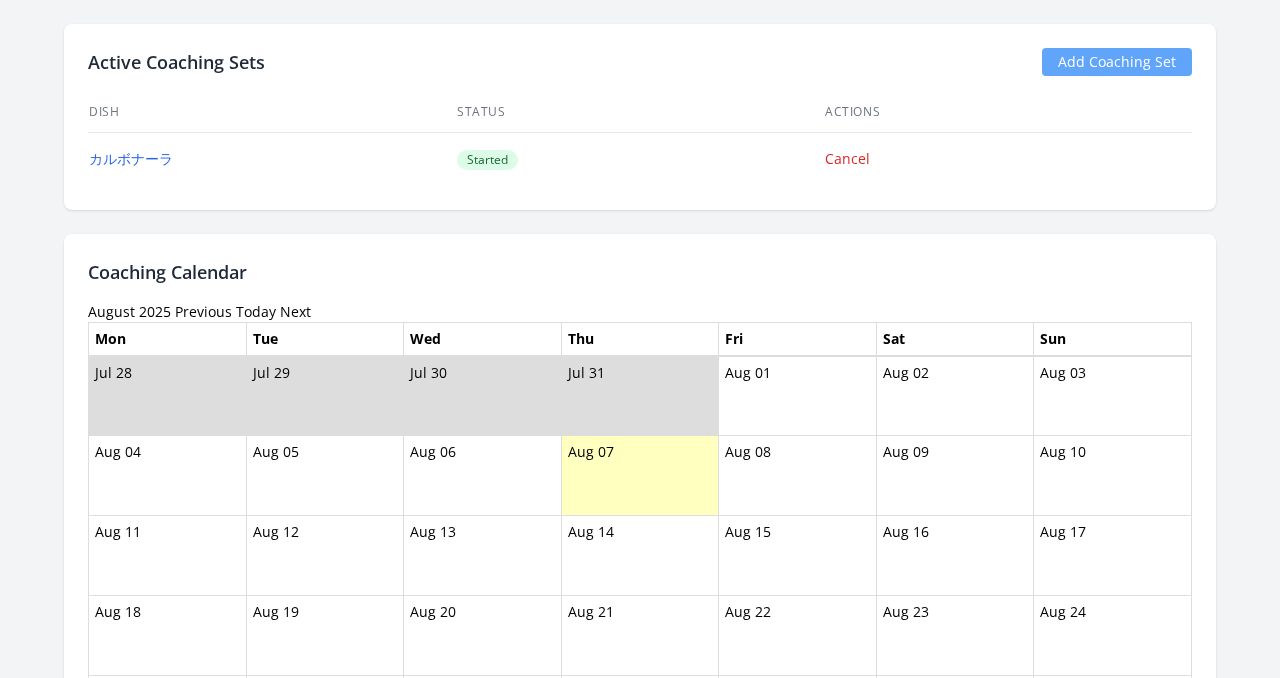 scroll, scrollTop: 687, scrollLeft: 0, axis: vertical 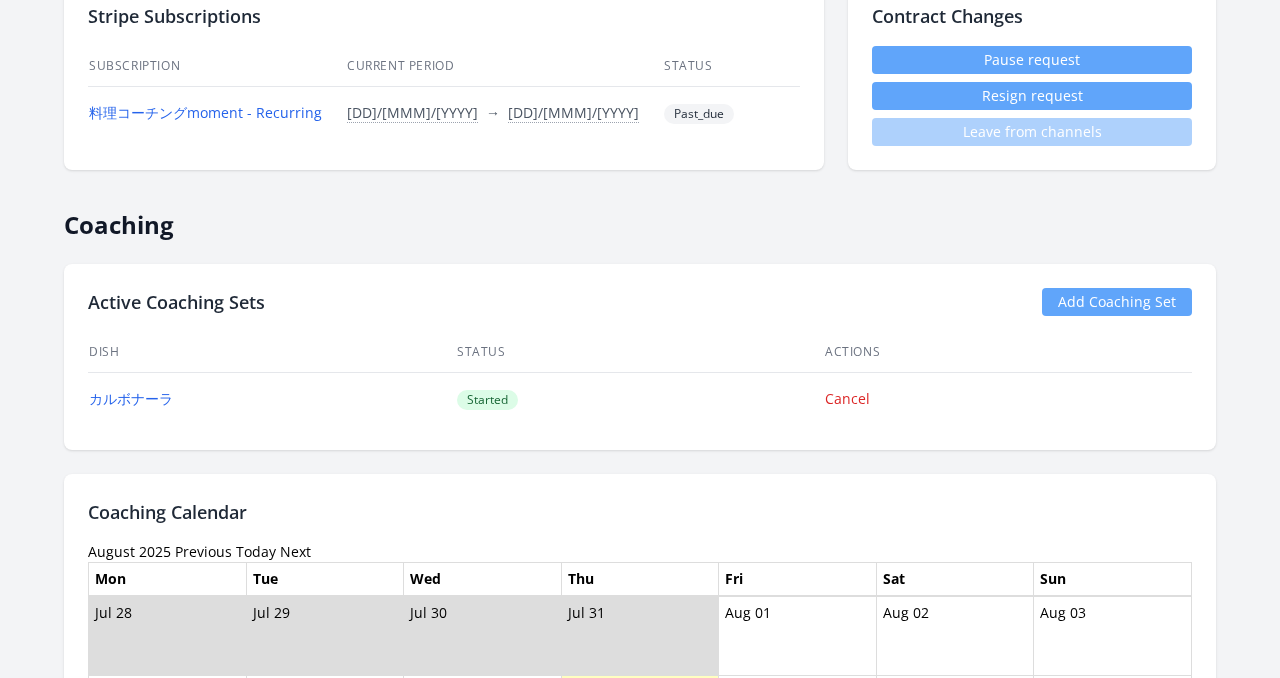click on "Previous" at bounding box center [203, 551] 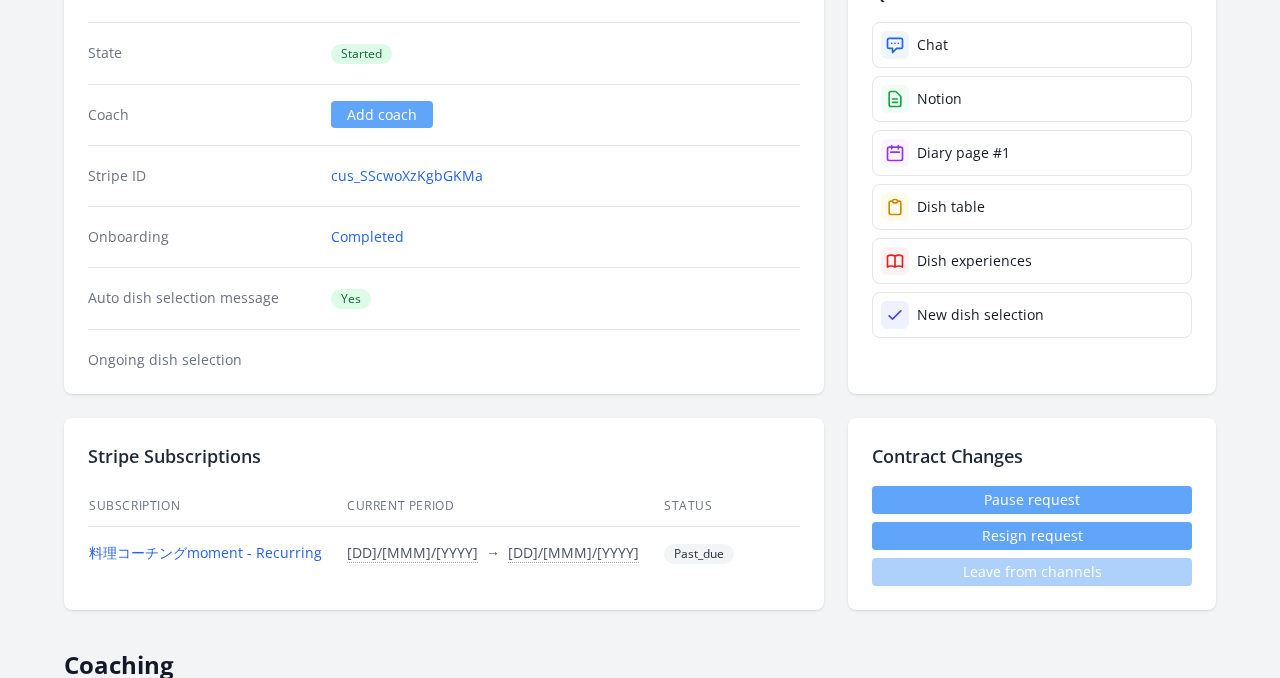 scroll, scrollTop: 0, scrollLeft: 0, axis: both 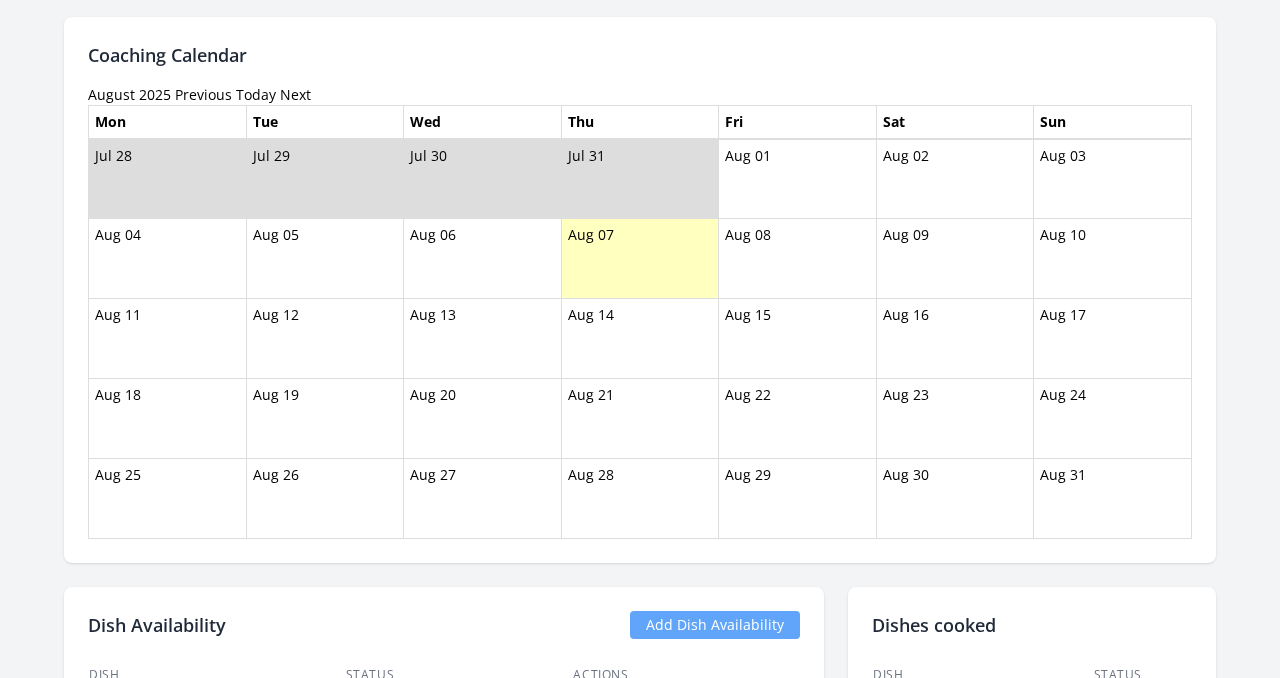 click on "Previous" at bounding box center [203, 94] 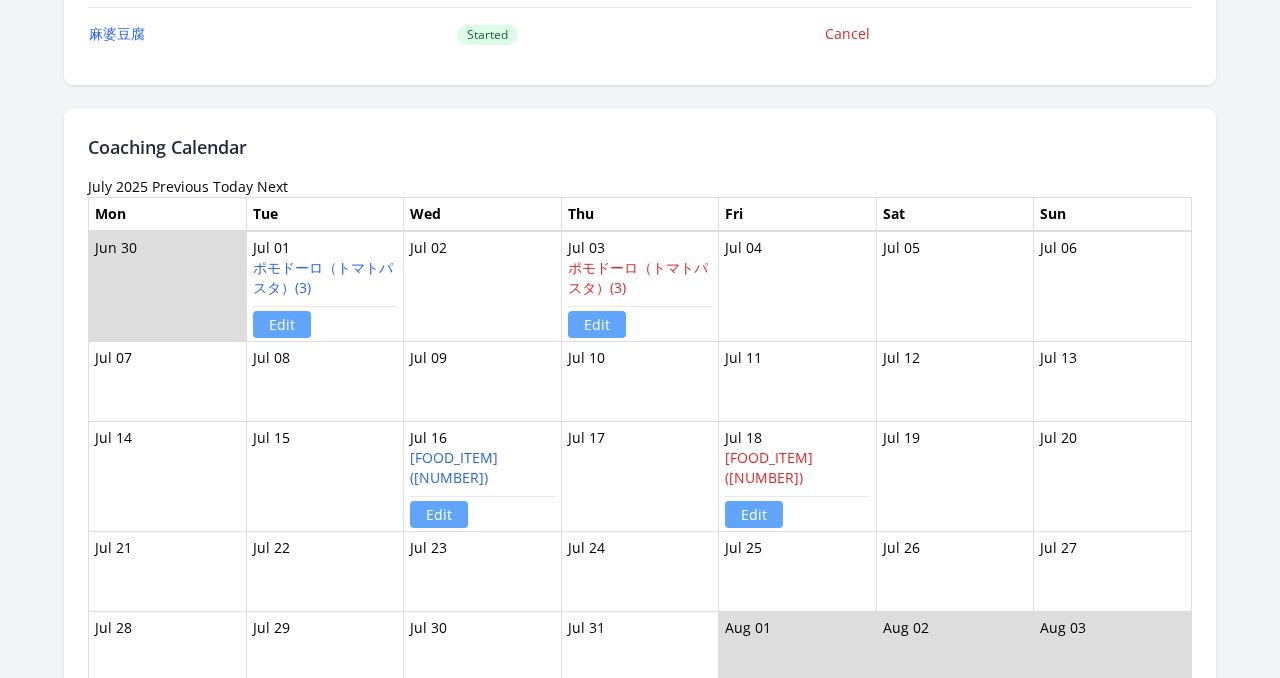scroll, scrollTop: 1157, scrollLeft: 0, axis: vertical 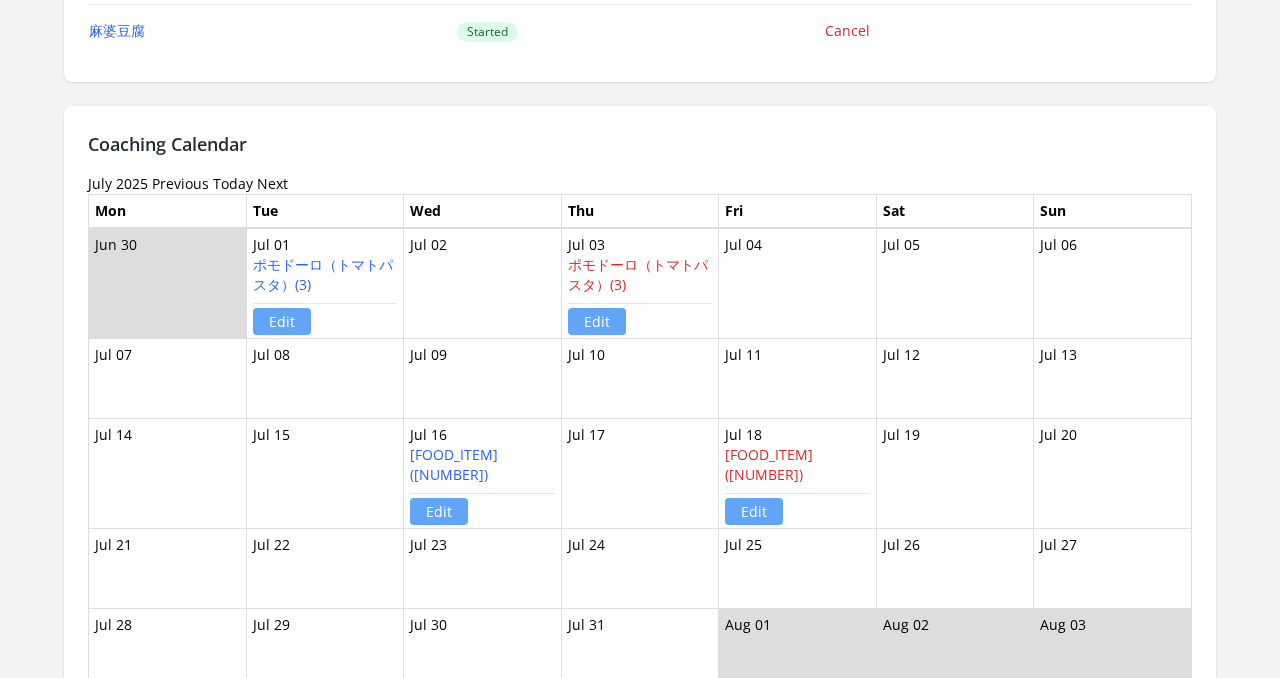 click on "Previous" at bounding box center (180, 183) 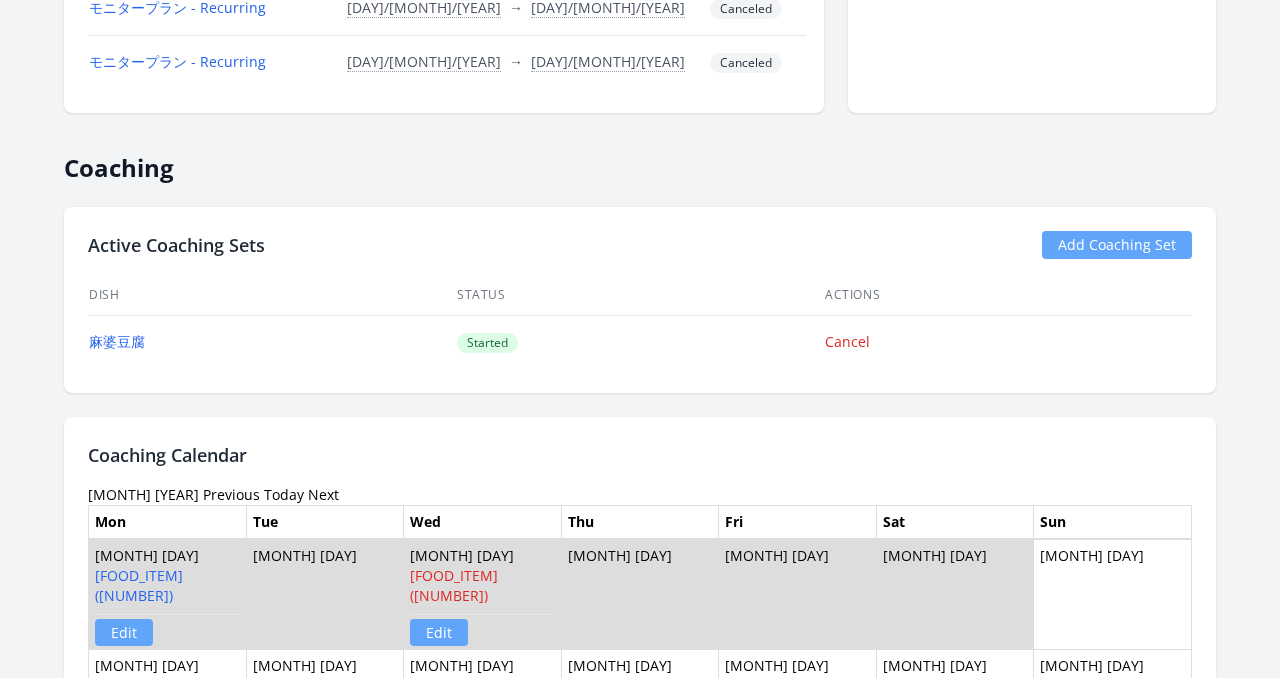 scroll, scrollTop: 1026, scrollLeft: 0, axis: vertical 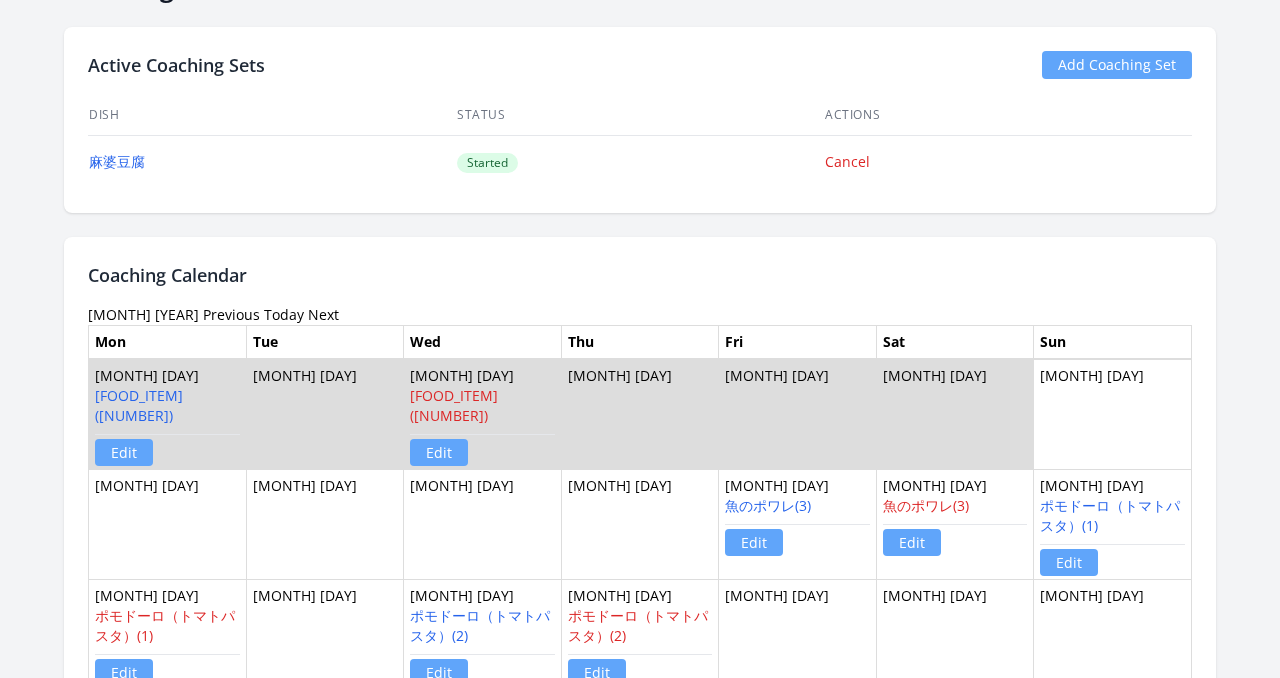 click on "Previous" at bounding box center [231, 314] 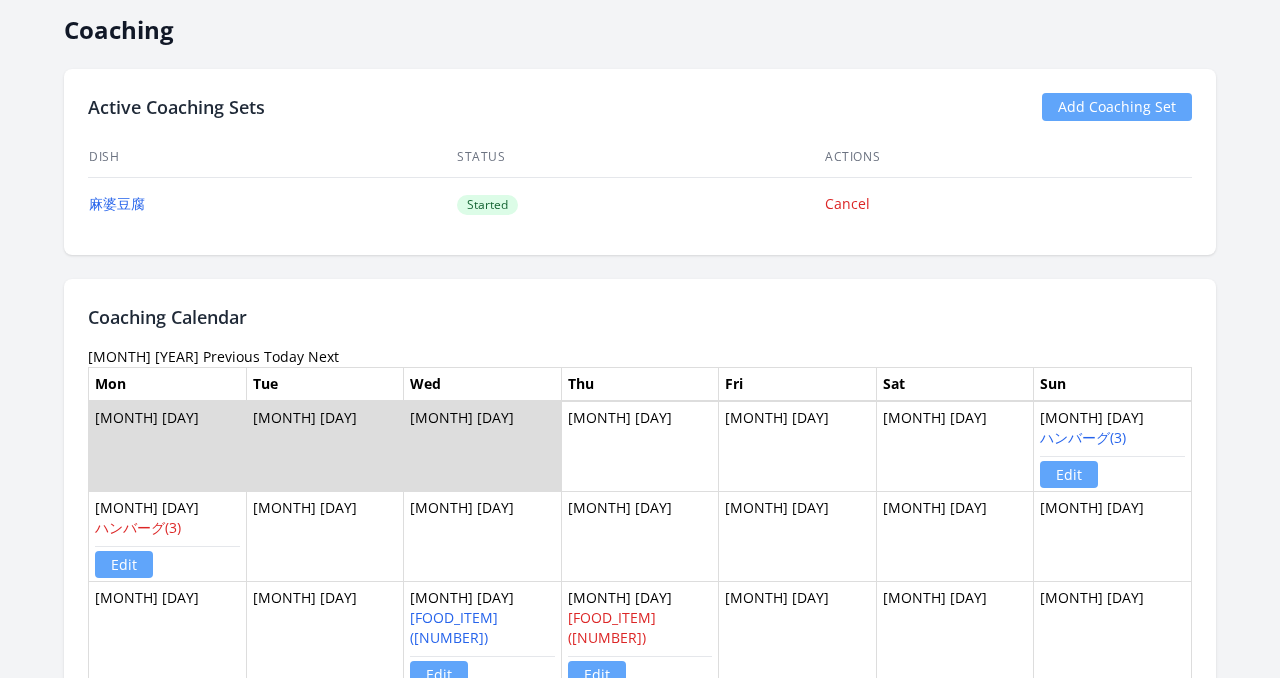 scroll, scrollTop: 999, scrollLeft: 0, axis: vertical 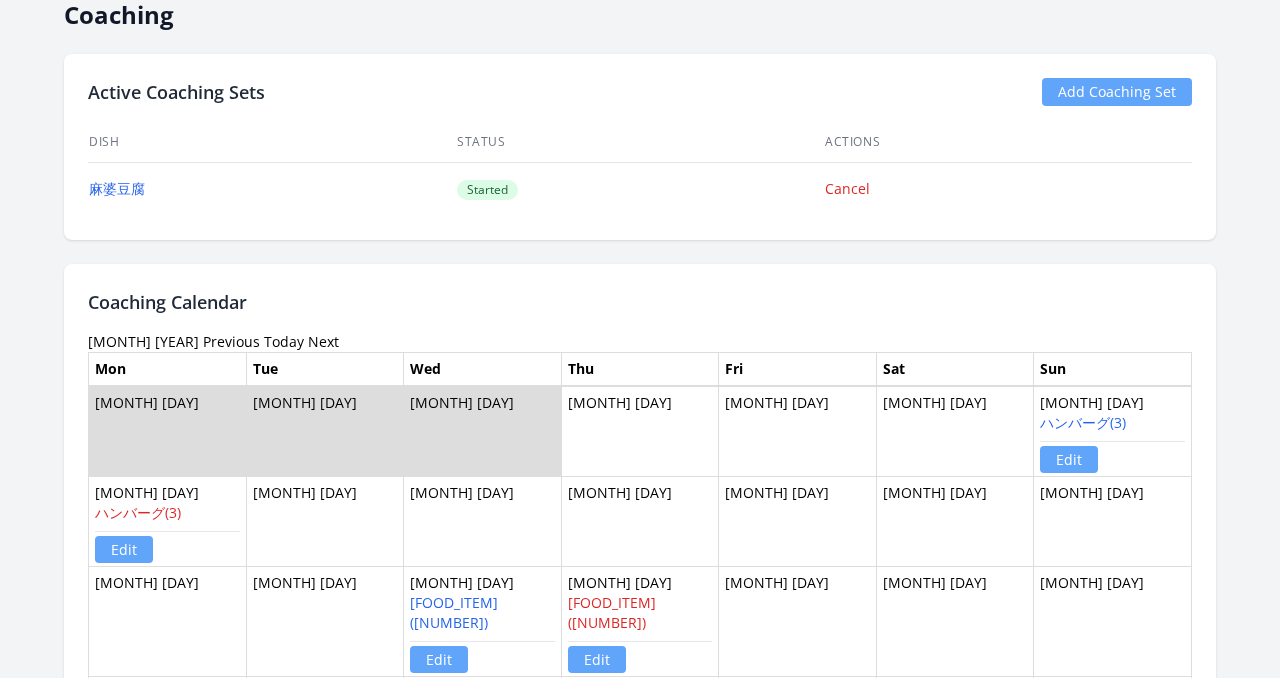 click on "Previous" at bounding box center (231, 341) 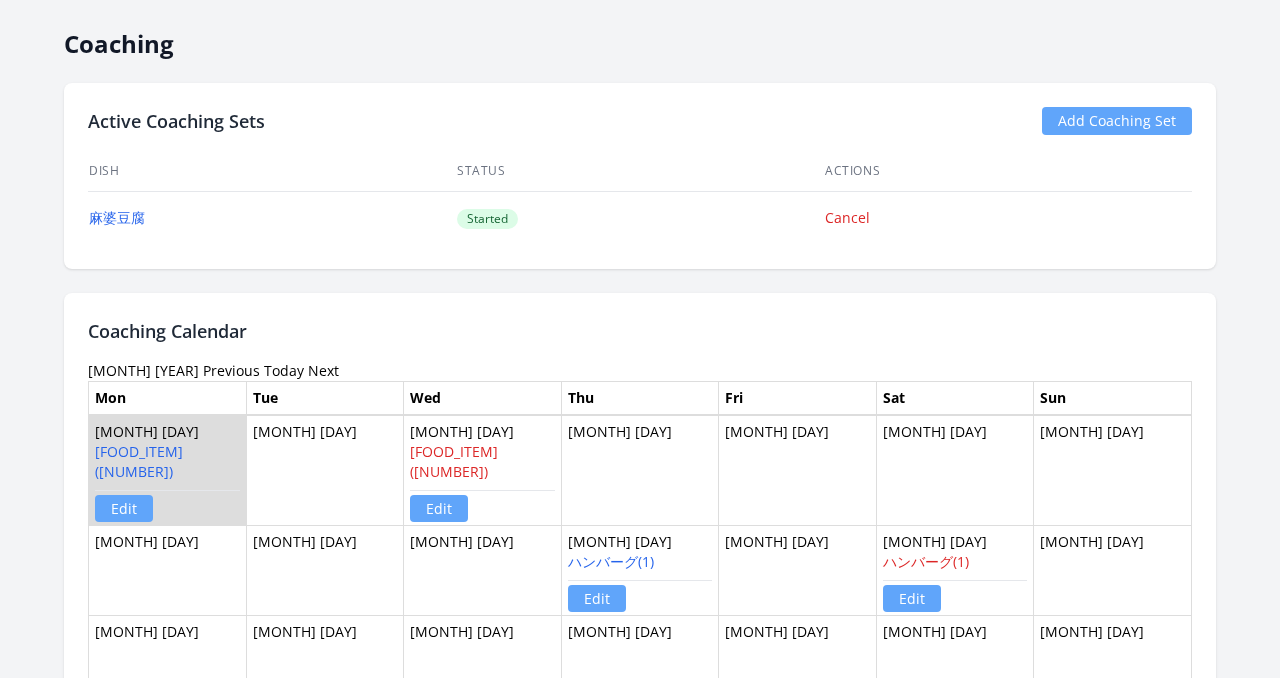 scroll, scrollTop: 984, scrollLeft: 0, axis: vertical 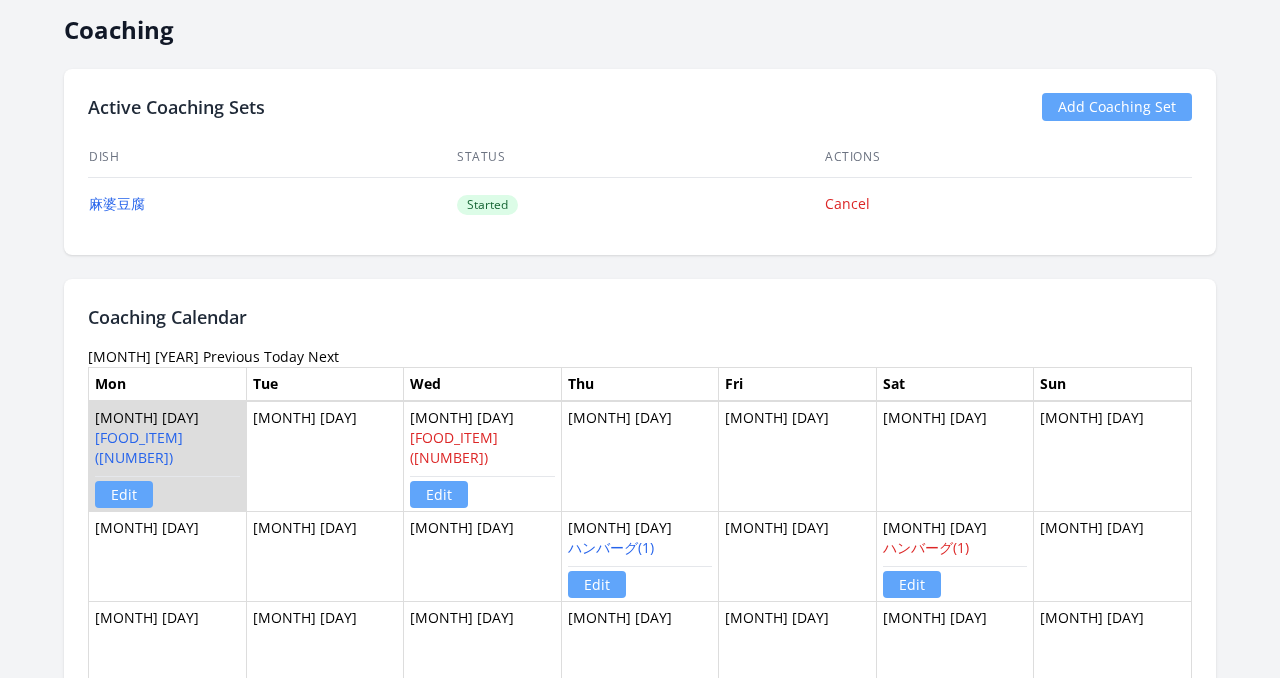 click on "Previous" at bounding box center (231, 356) 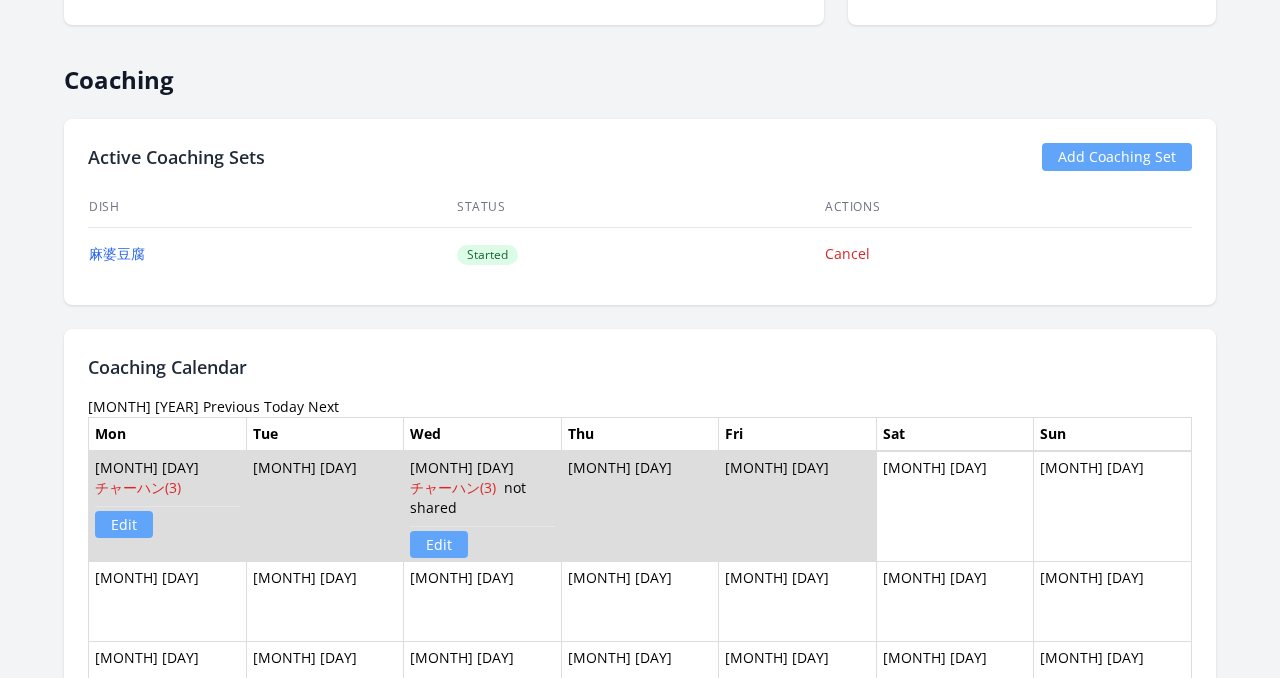 scroll, scrollTop: 1004, scrollLeft: 0, axis: vertical 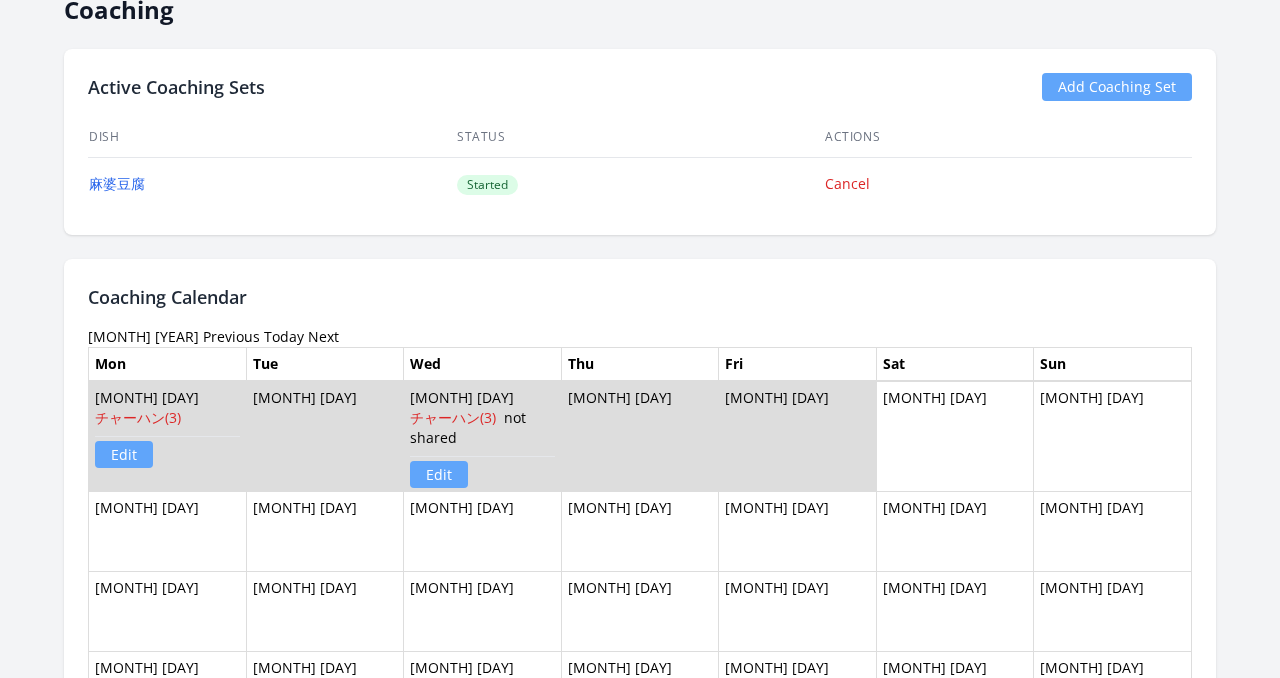 click on "Previous" at bounding box center (231, 336) 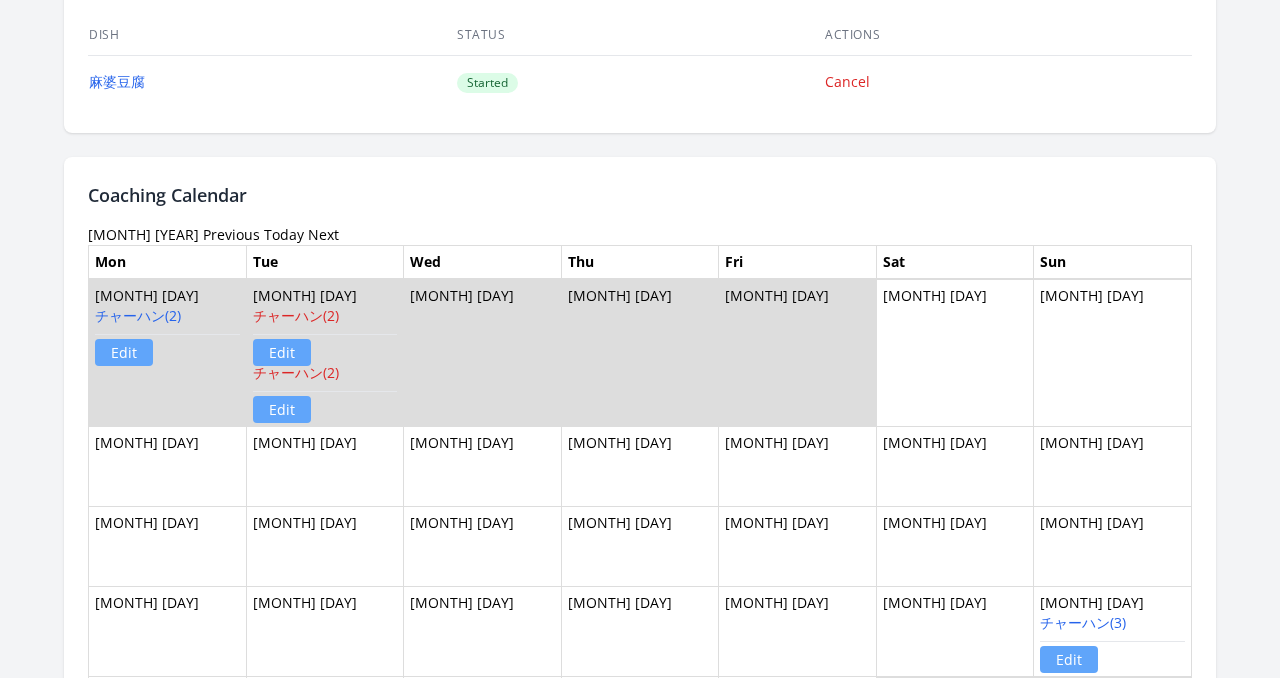 scroll, scrollTop: 1152, scrollLeft: 0, axis: vertical 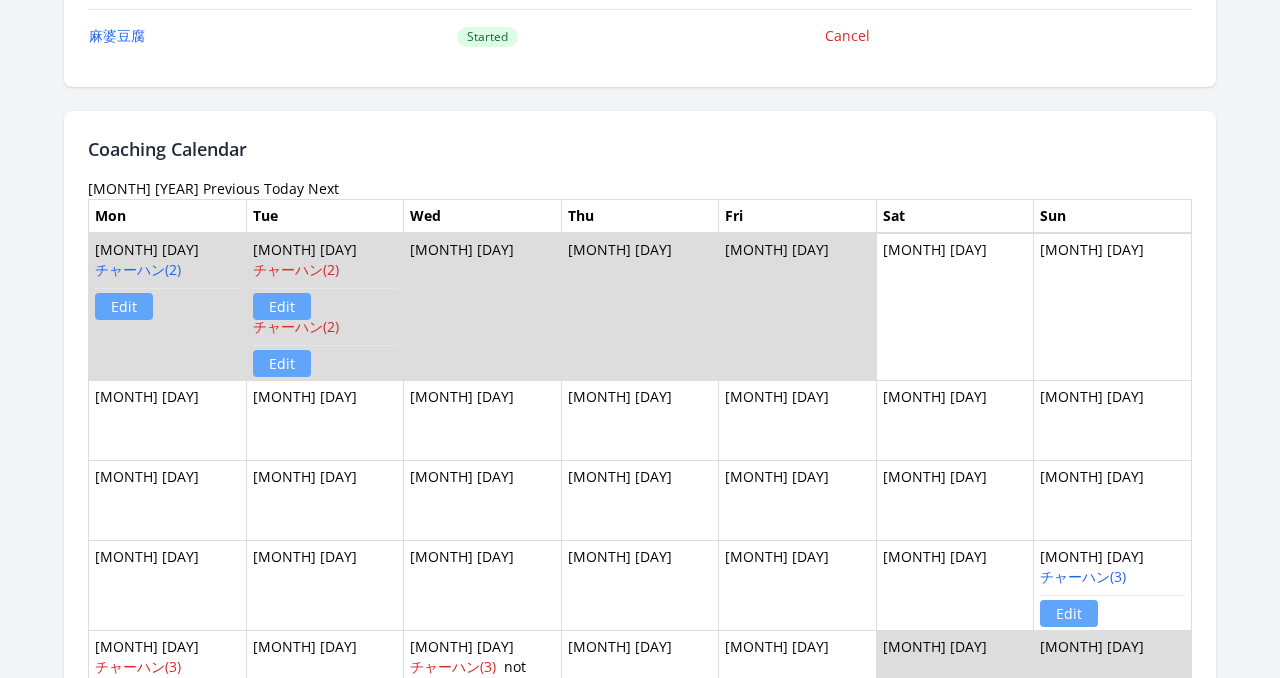 click on "Previous" at bounding box center [231, 188] 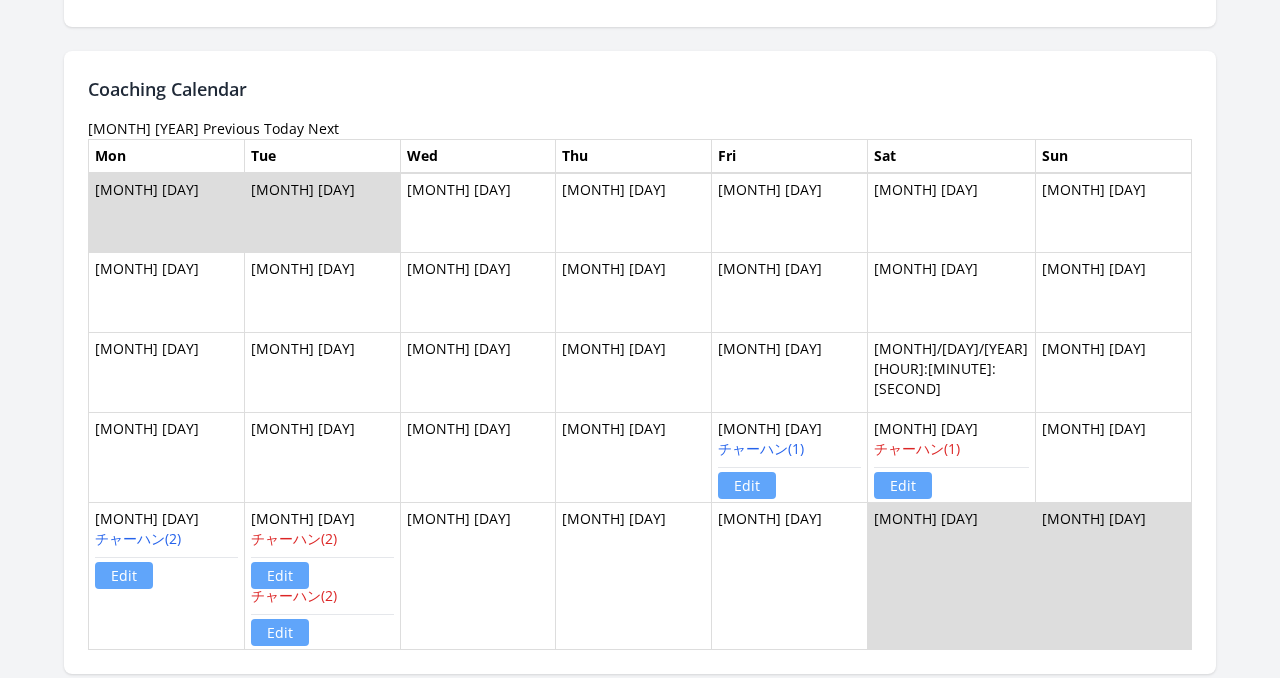 scroll, scrollTop: 1219, scrollLeft: 0, axis: vertical 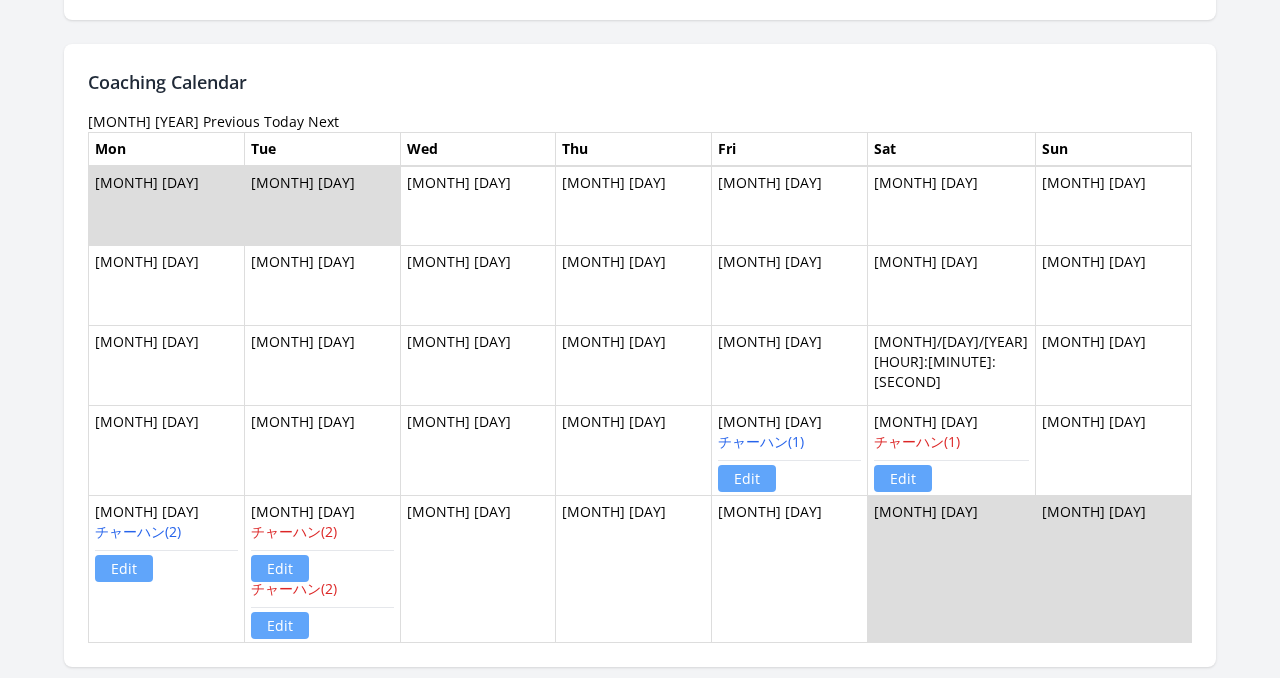 click on "Previous" at bounding box center [231, 121] 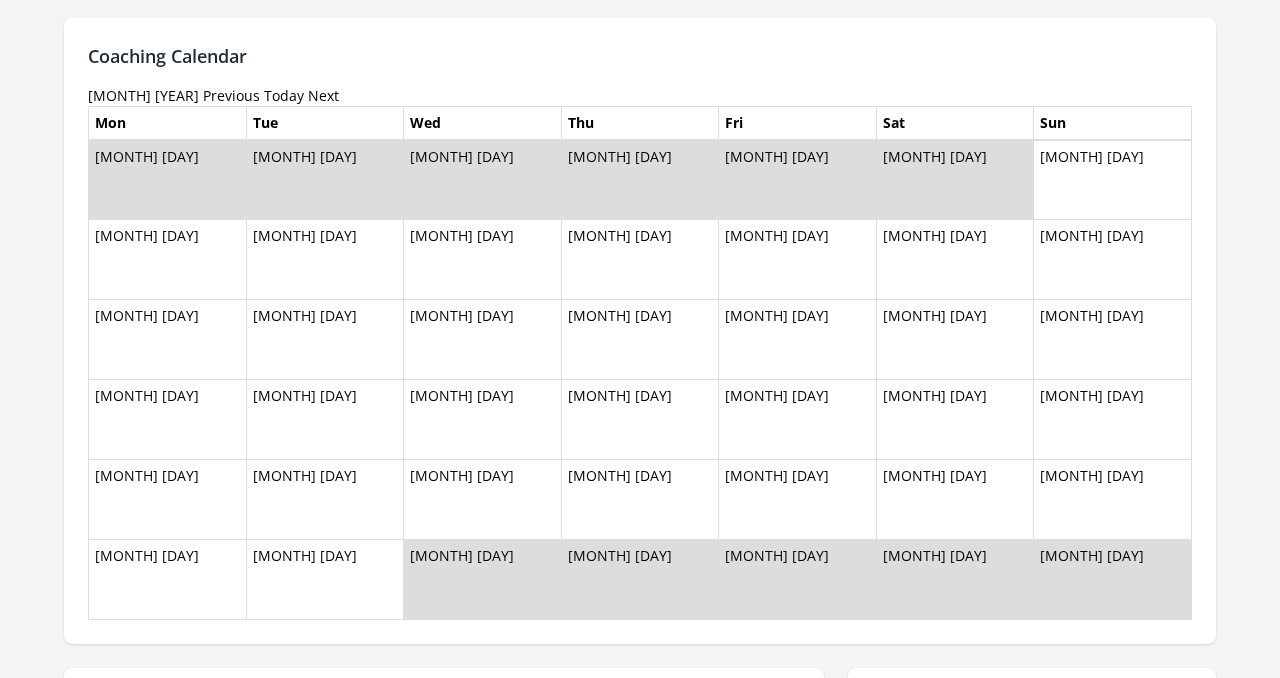 scroll, scrollTop: 1179, scrollLeft: 0, axis: vertical 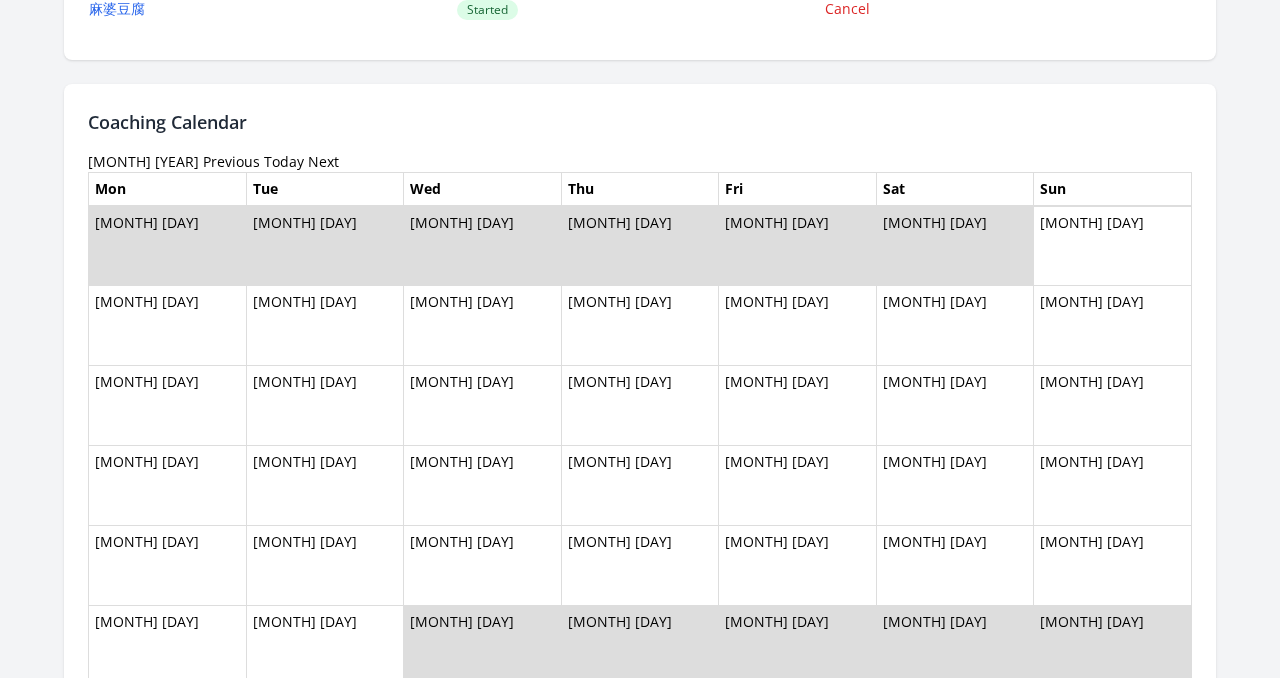 click on "Today" at bounding box center (284, 161) 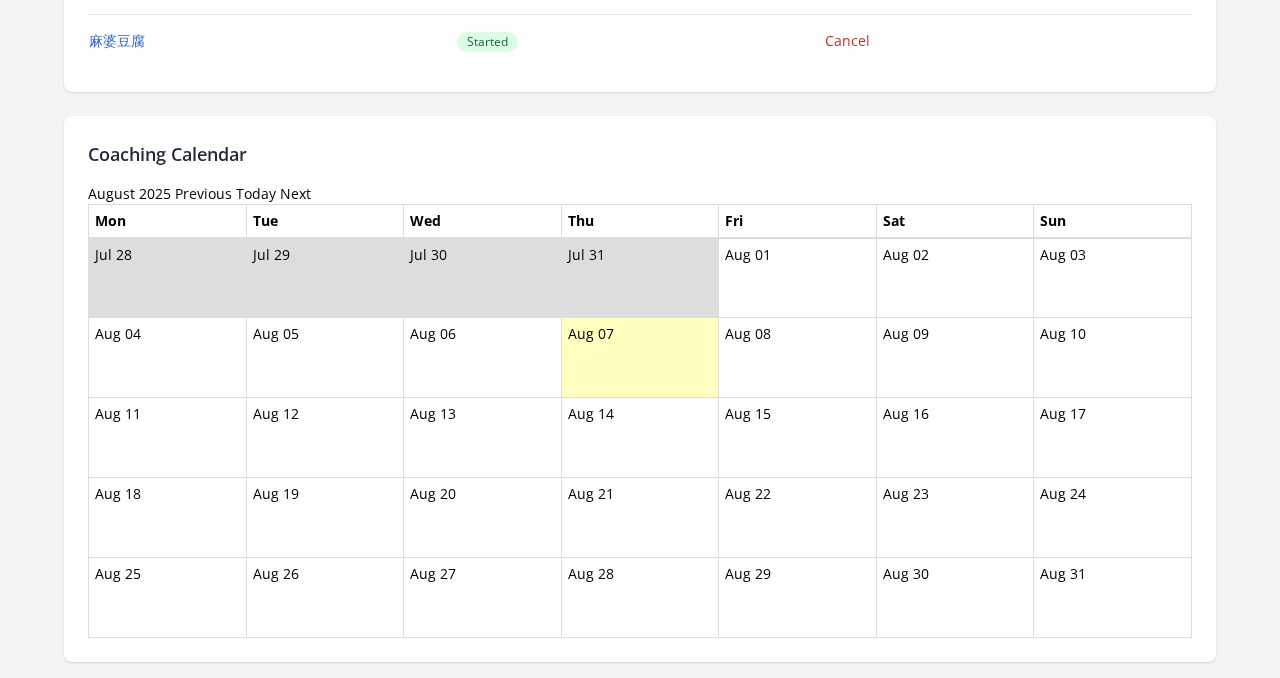 scroll, scrollTop: 1146, scrollLeft: 0, axis: vertical 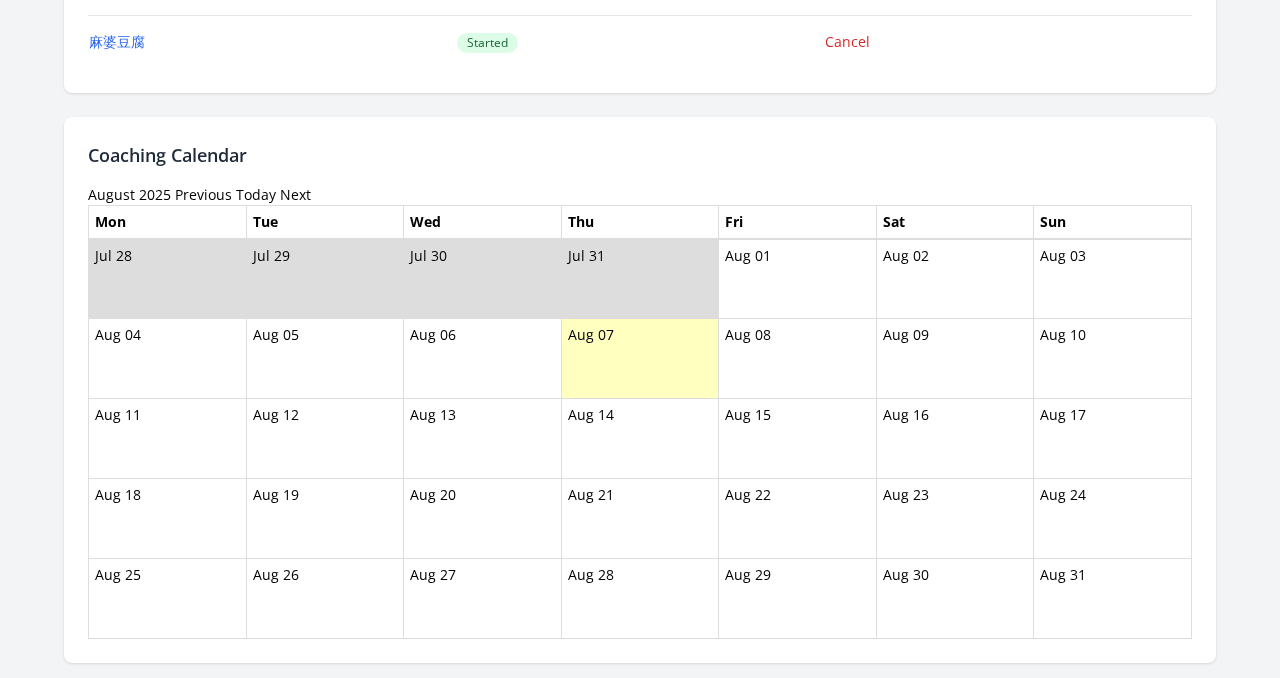 click on "Previous" at bounding box center [203, 194] 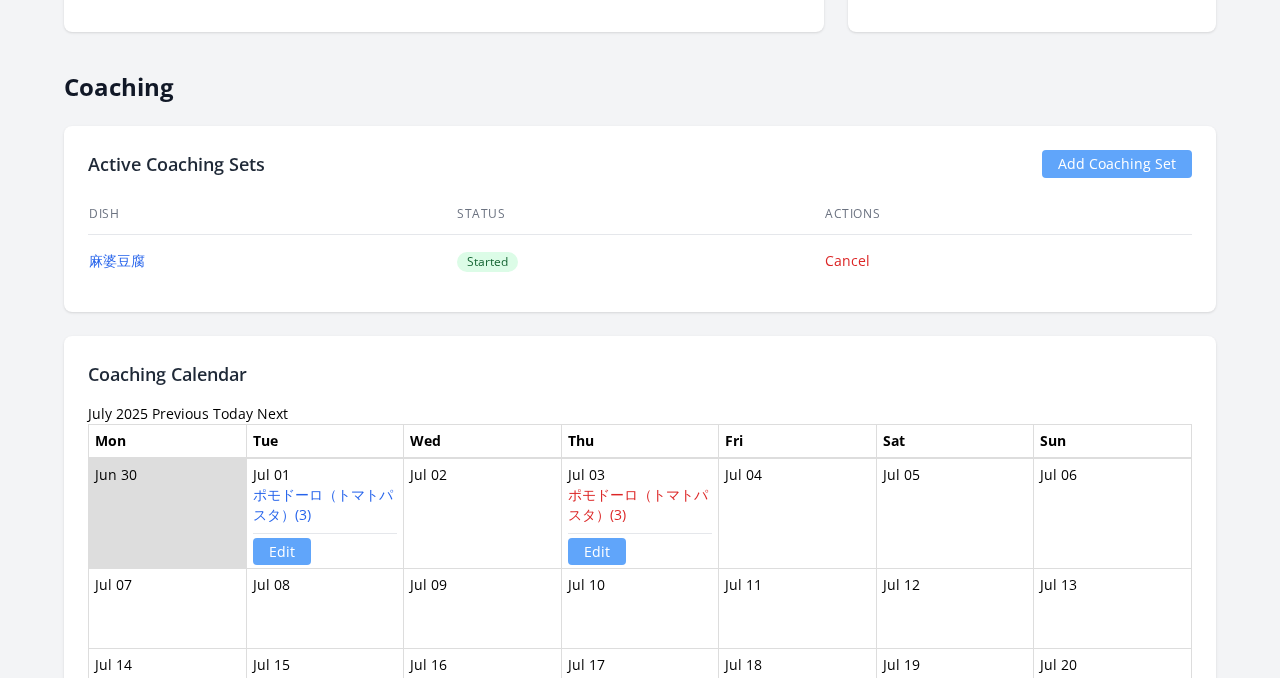 scroll, scrollTop: 941, scrollLeft: 0, axis: vertical 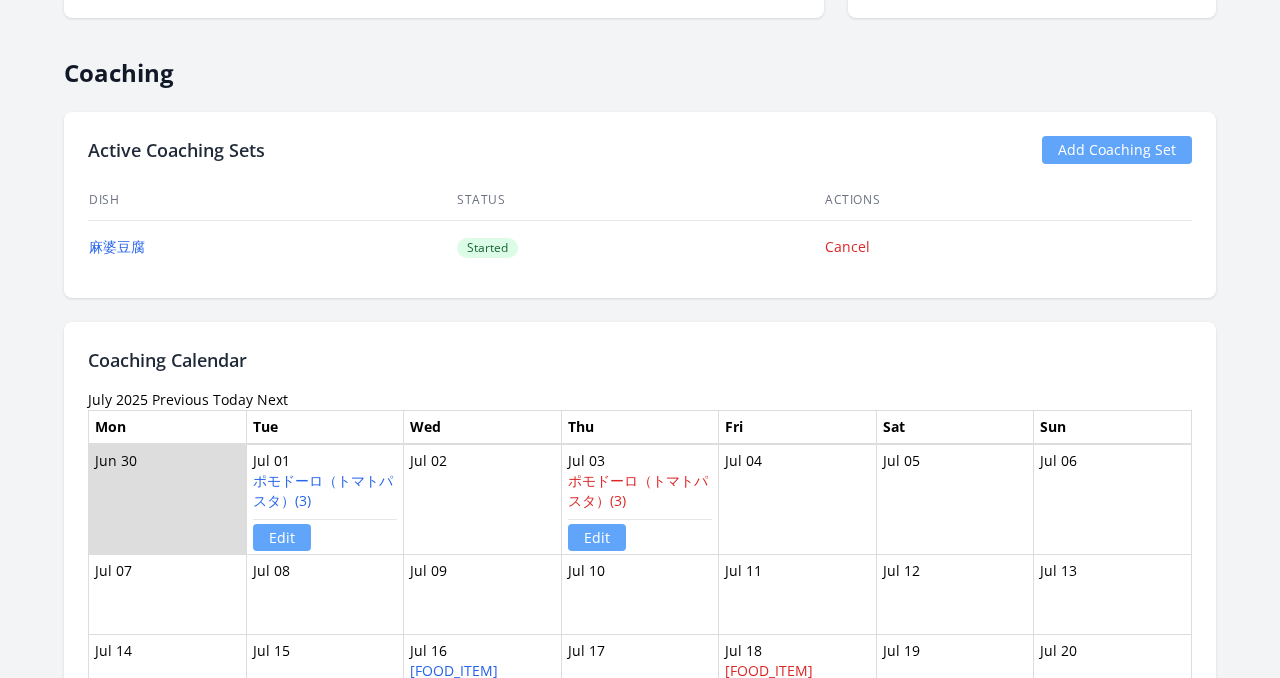 click on "Previous" at bounding box center (180, 399) 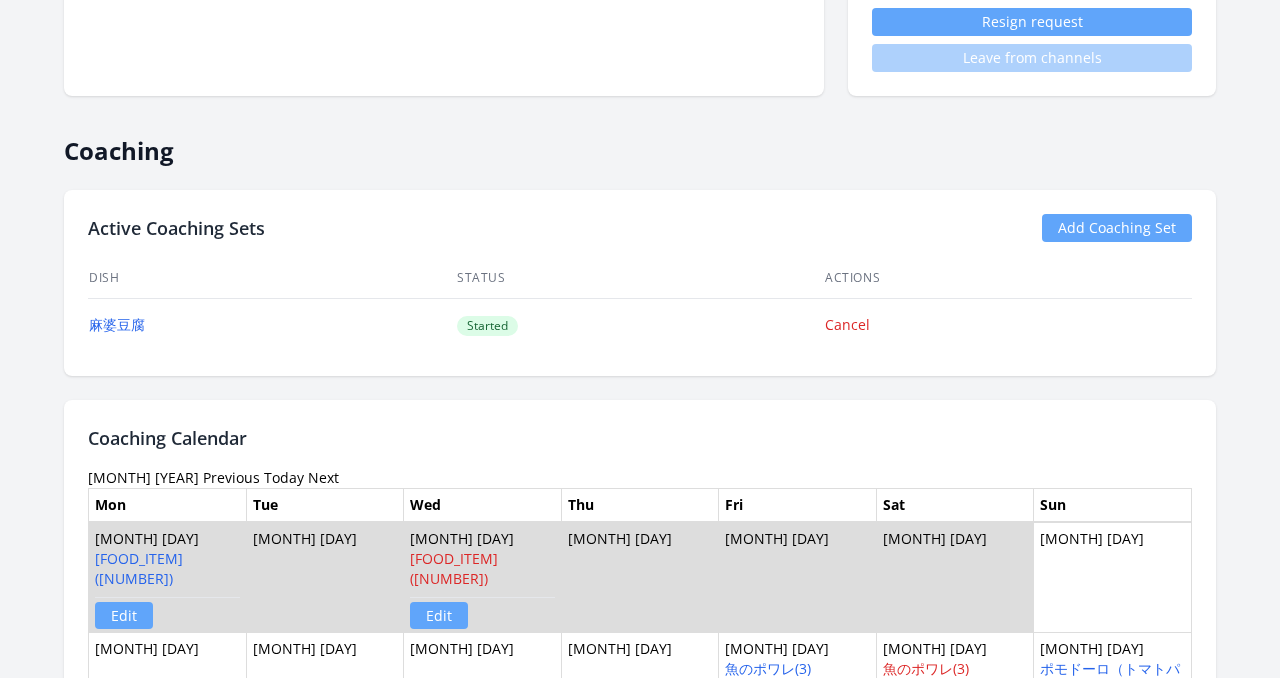 scroll, scrollTop: 784, scrollLeft: 0, axis: vertical 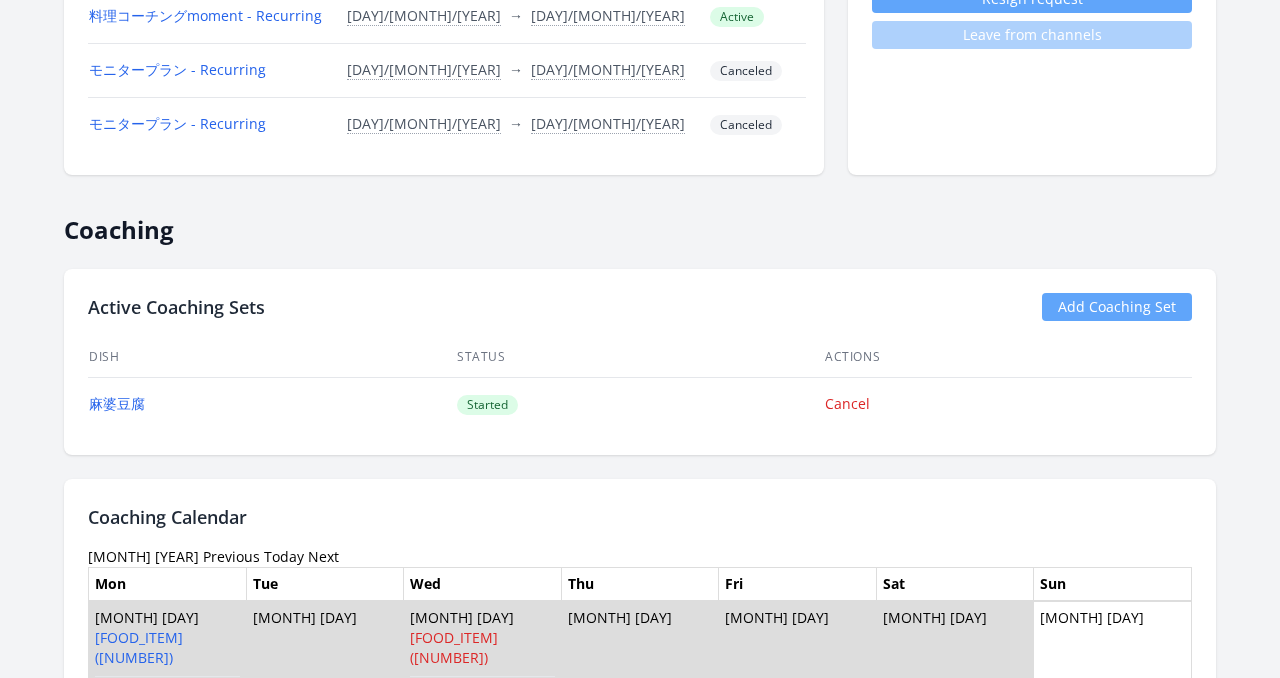 click on "Previous" at bounding box center (231, 556) 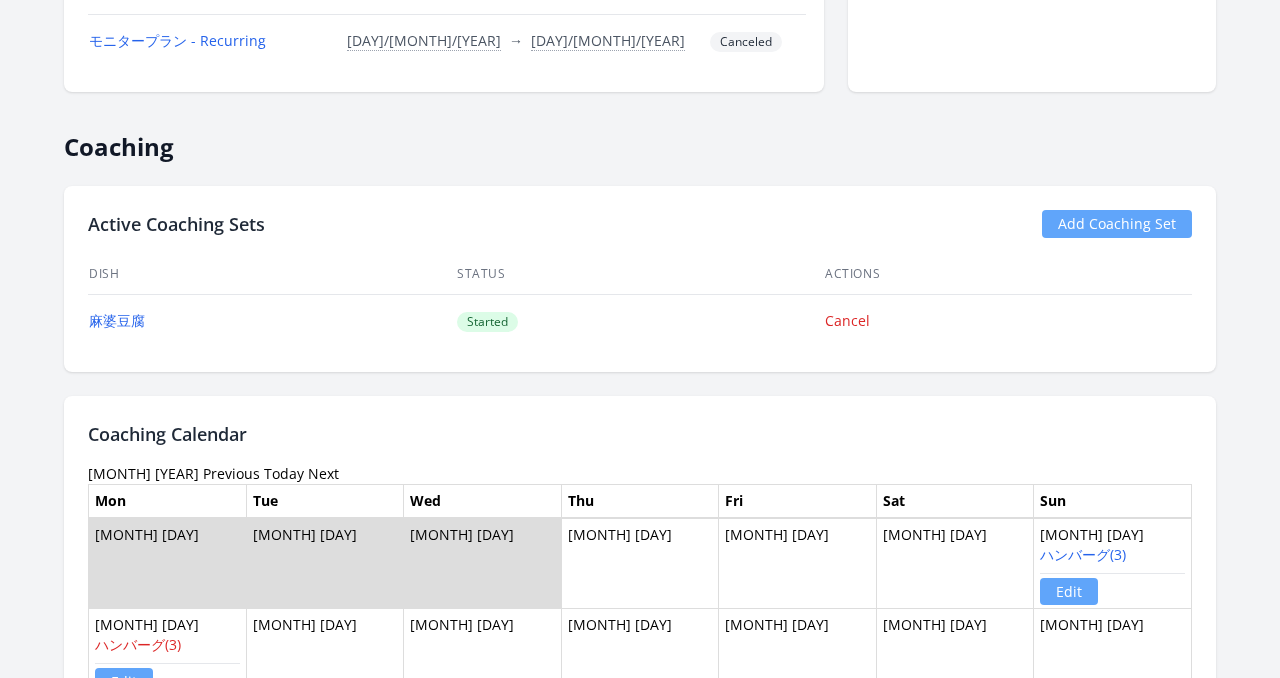 scroll, scrollTop: 873, scrollLeft: 0, axis: vertical 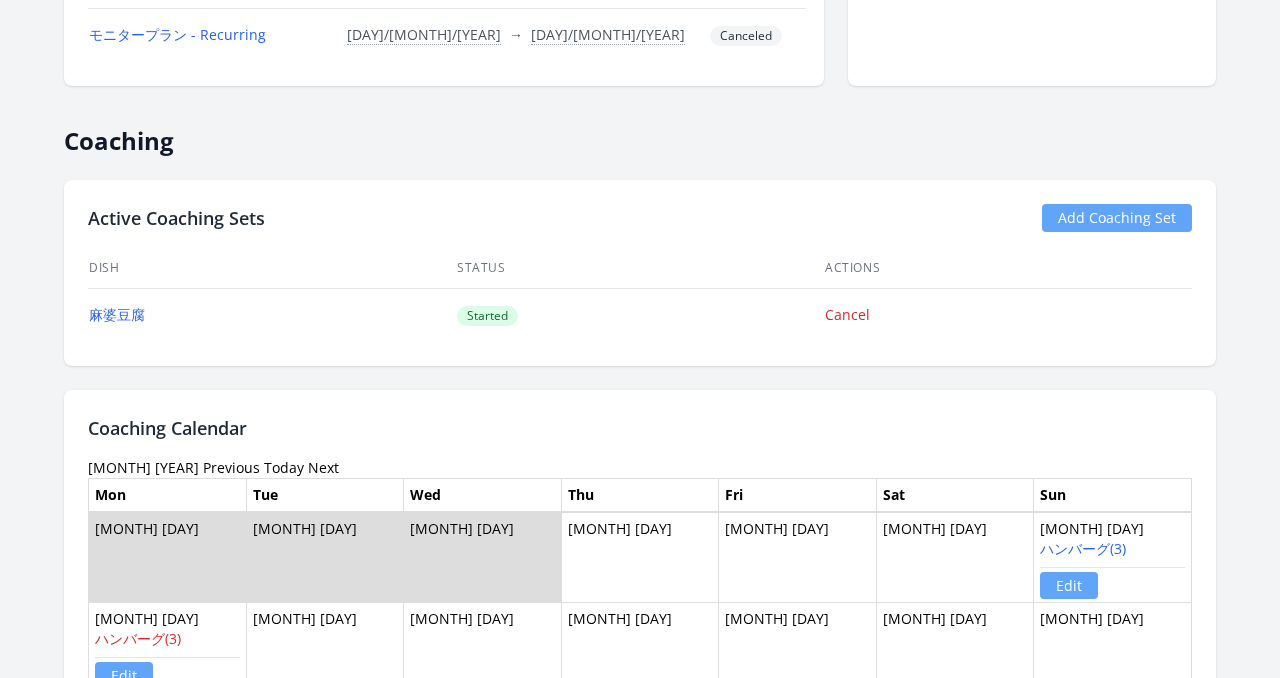 click on "Previous" at bounding box center (231, 467) 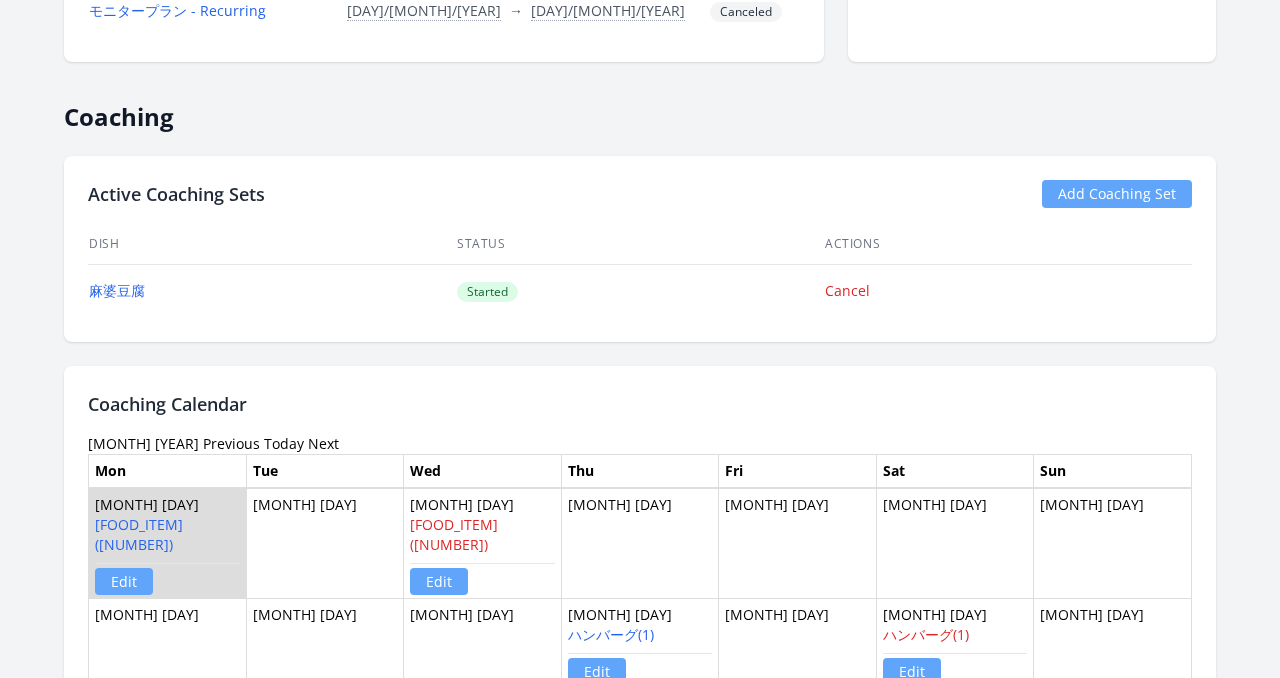 scroll, scrollTop: 999, scrollLeft: 0, axis: vertical 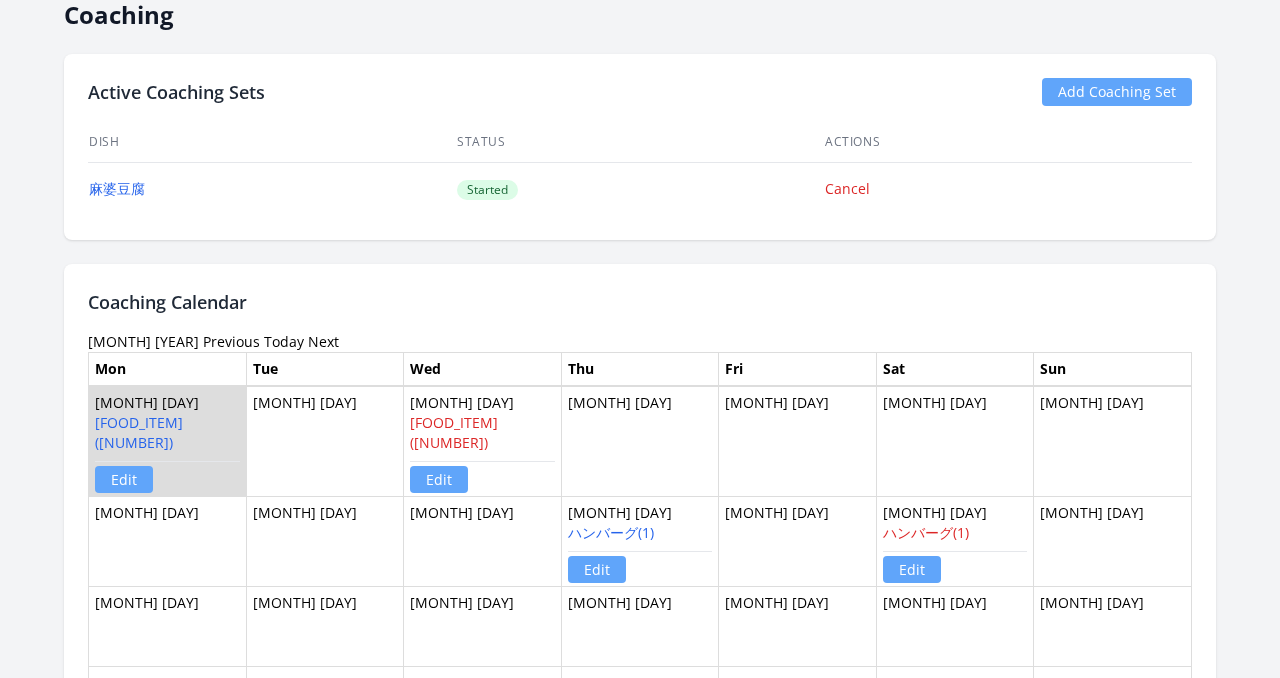 click on "Previous" at bounding box center [231, 341] 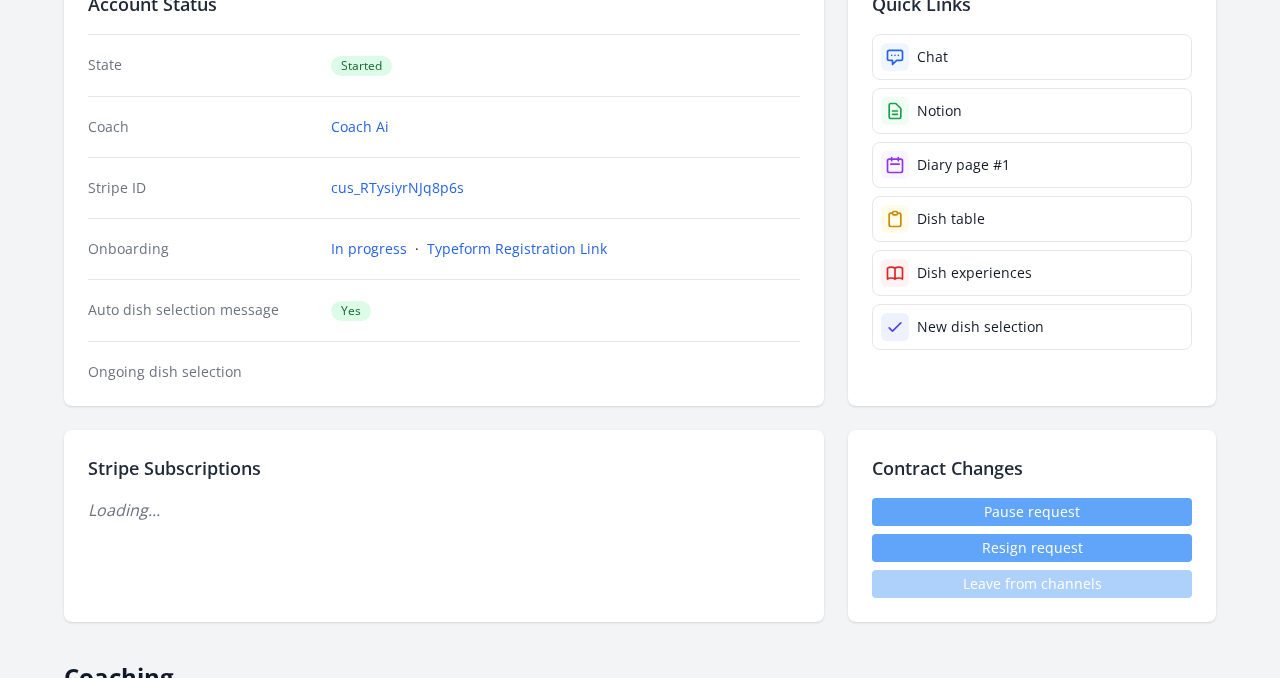 scroll 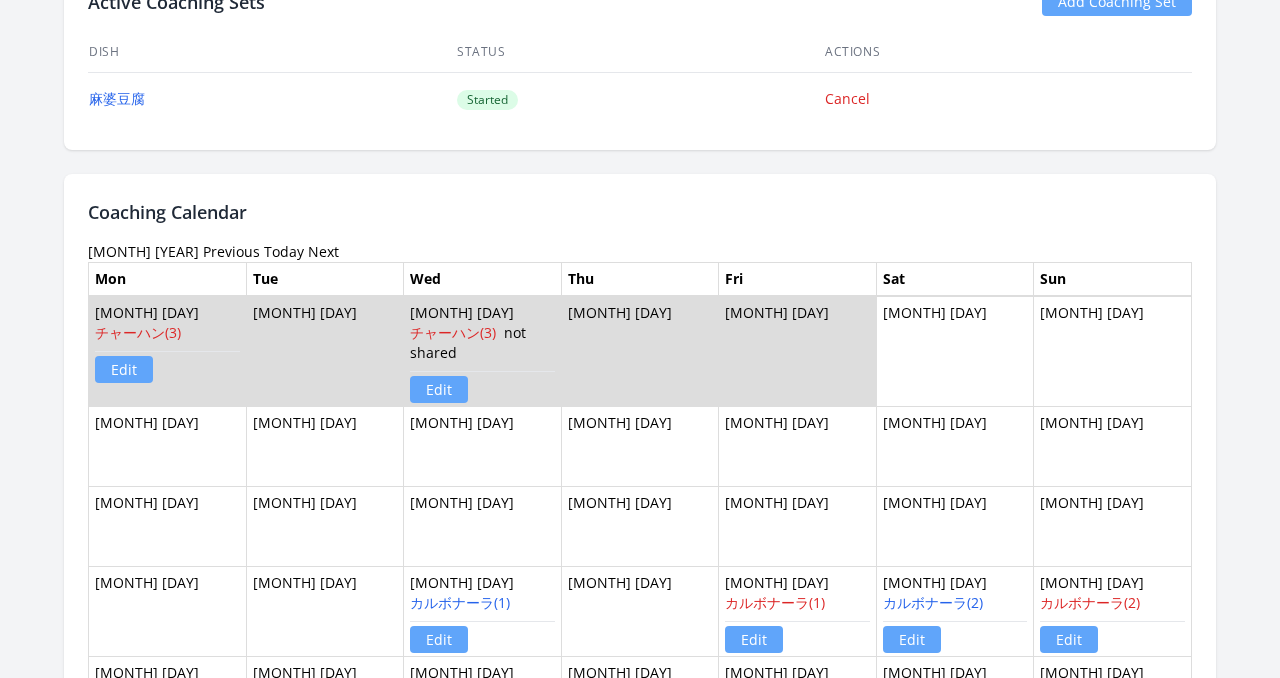 click on "Previous" at bounding box center [231, 251] 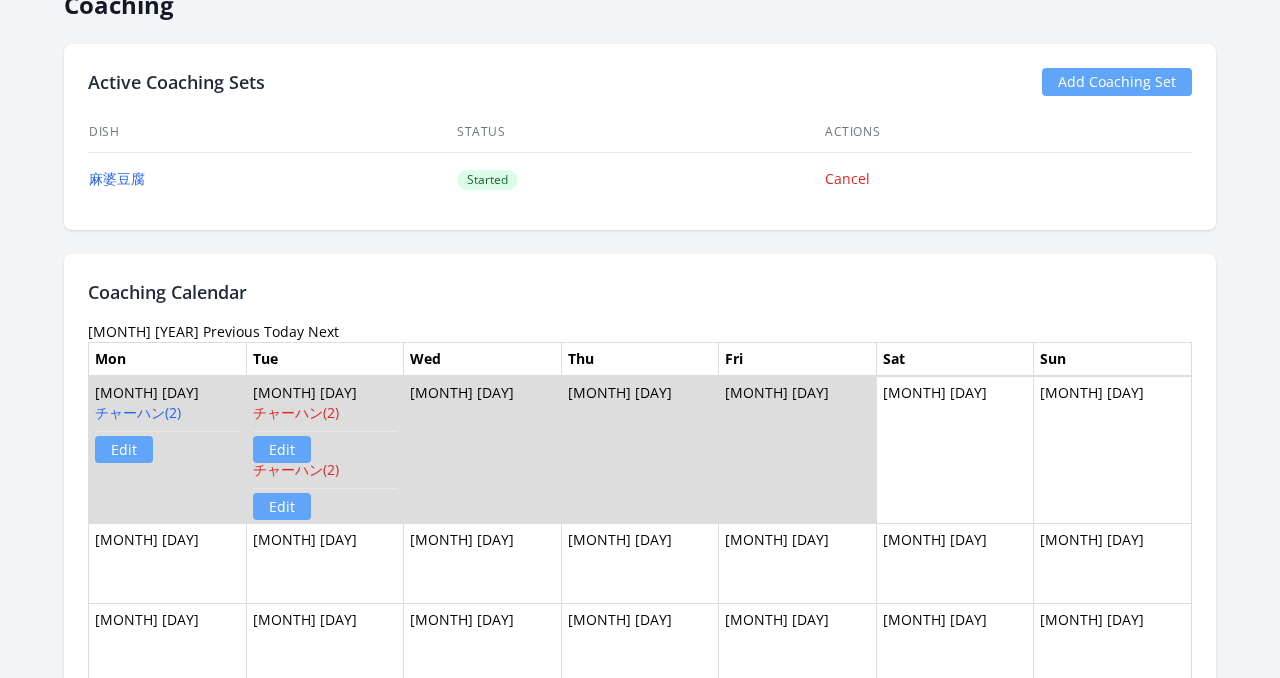 scroll, scrollTop: 1051, scrollLeft: 0, axis: vertical 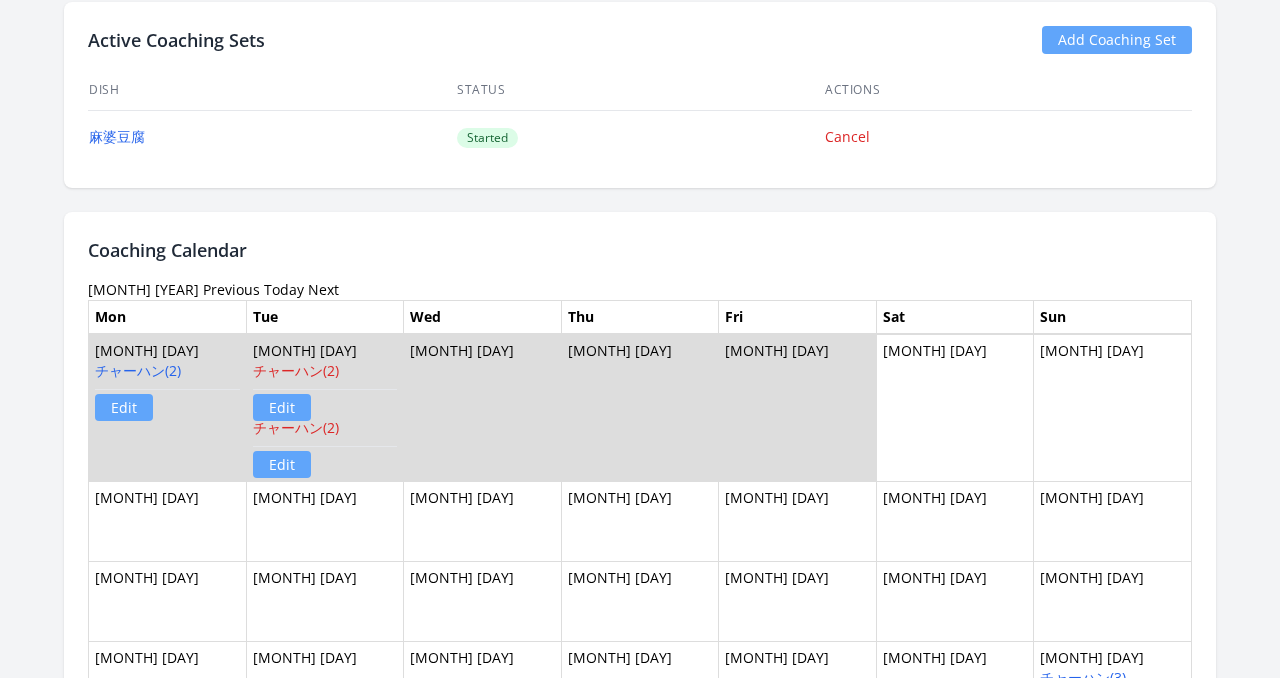 click on "Previous" at bounding box center (231, 289) 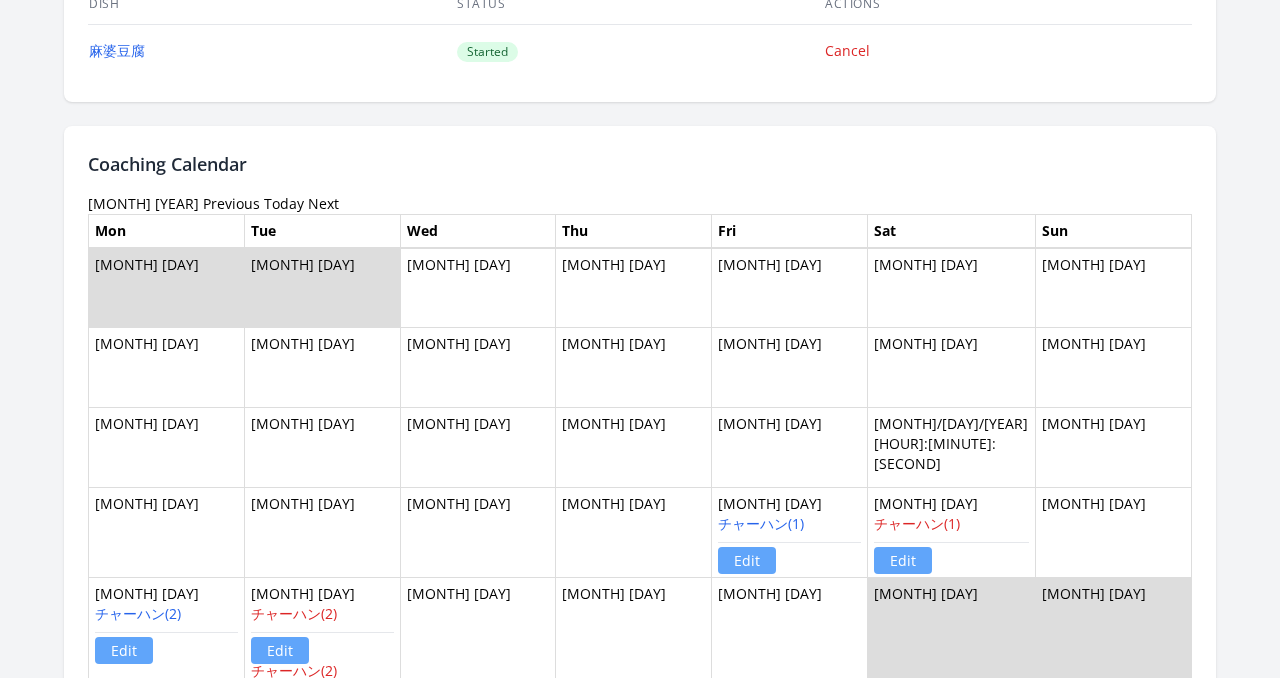 scroll, scrollTop: 1259, scrollLeft: 0, axis: vertical 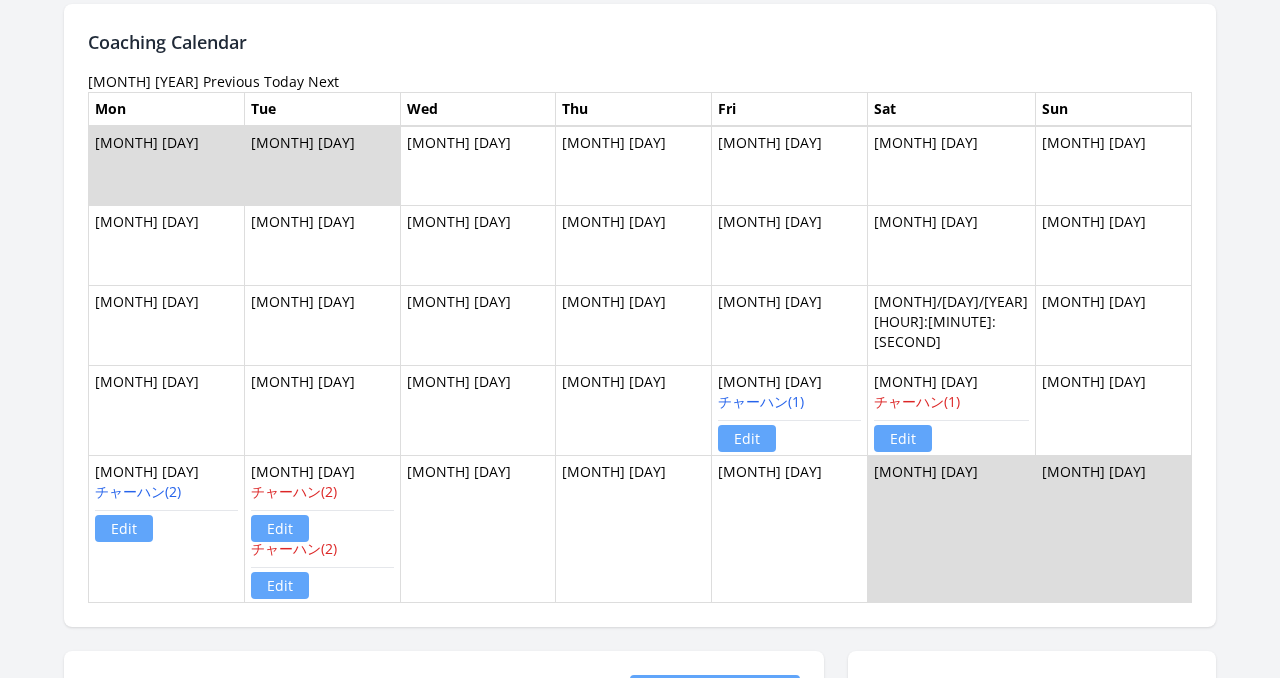 click on "Next" at bounding box center [323, 81] 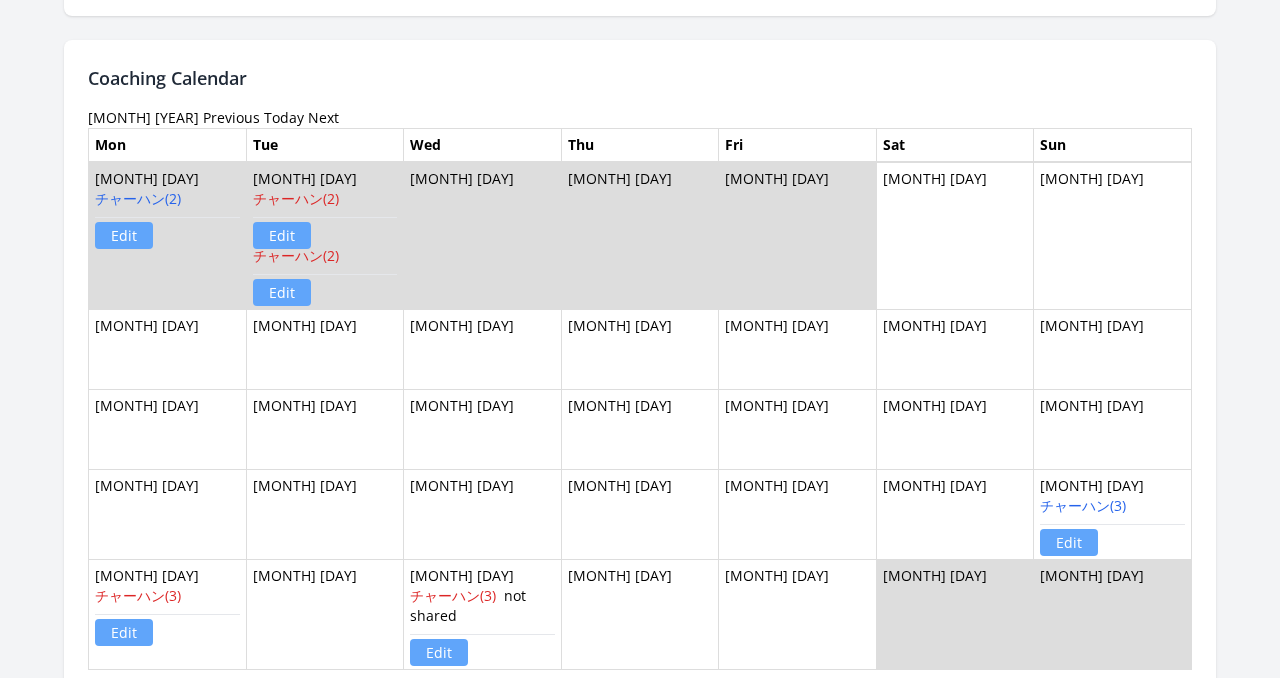 scroll, scrollTop: 1221, scrollLeft: 0, axis: vertical 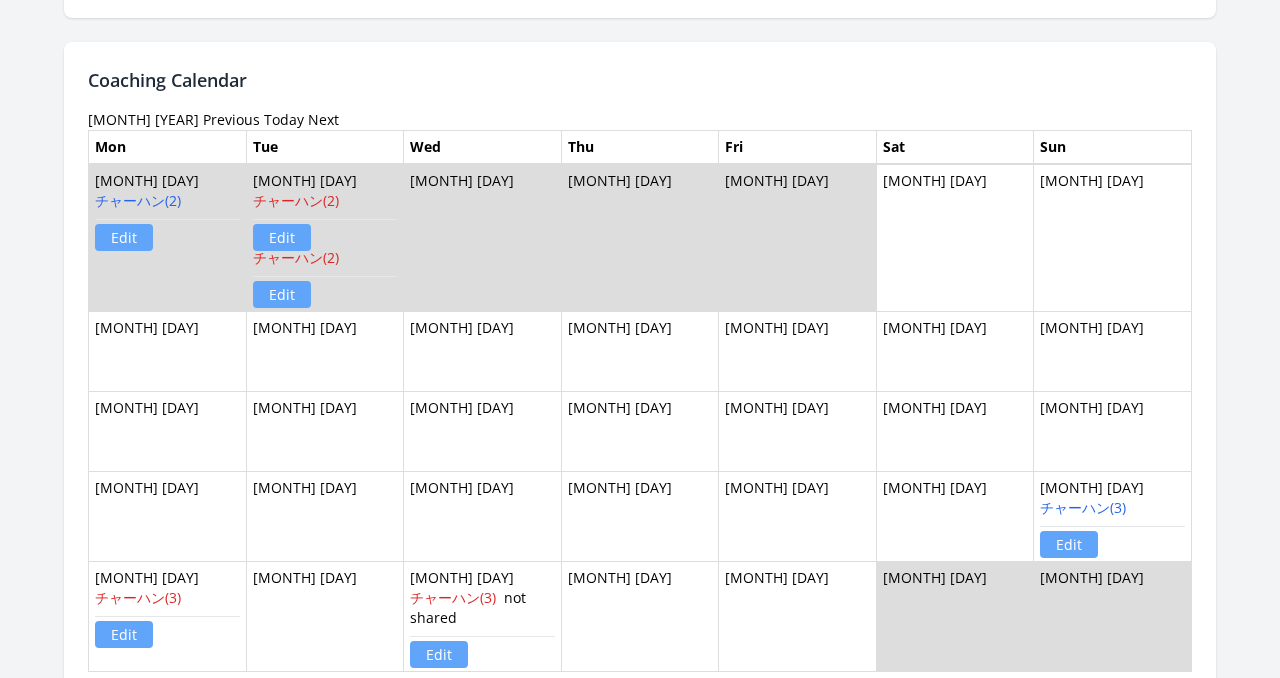 click on "Today" at bounding box center (284, 119) 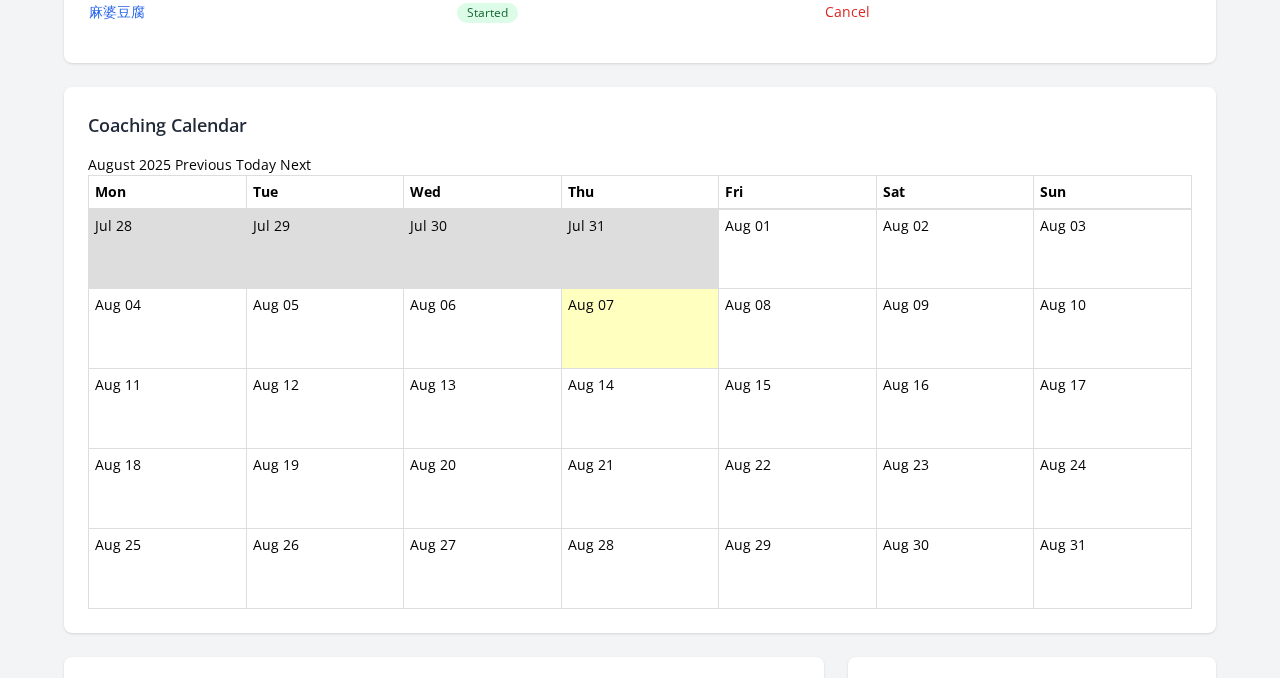 scroll, scrollTop: 1175, scrollLeft: 0, axis: vertical 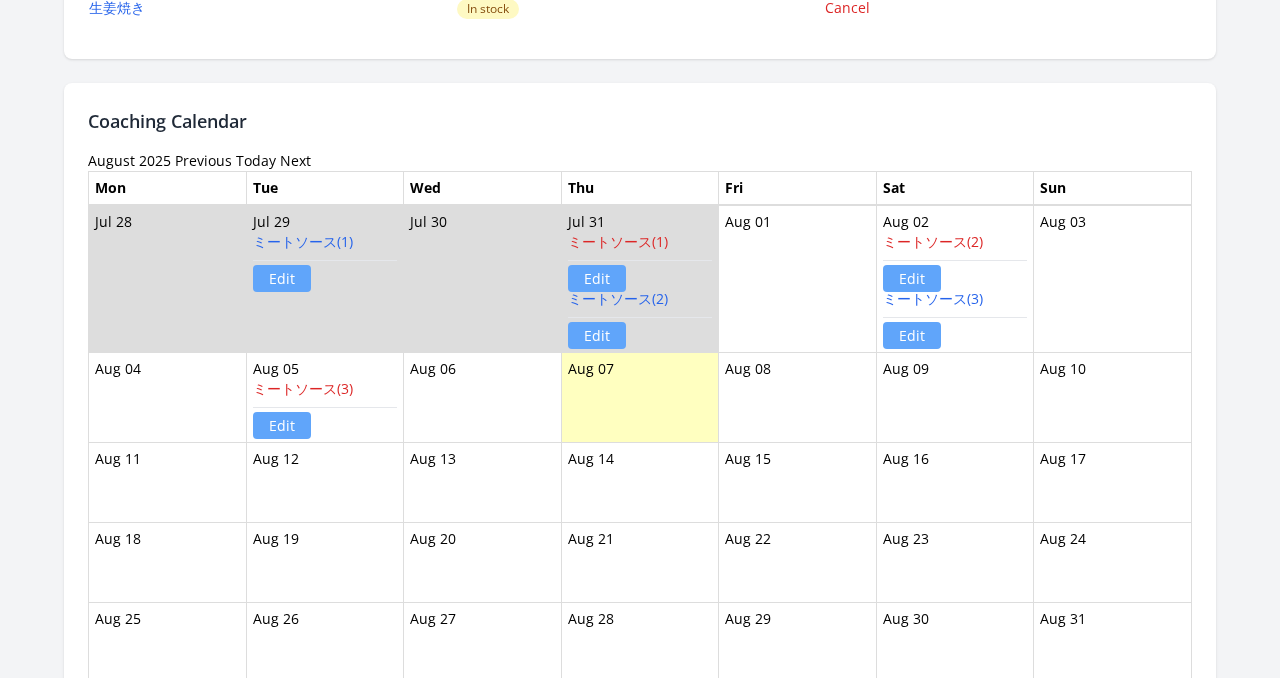 click on "Previous" at bounding box center (203, 160) 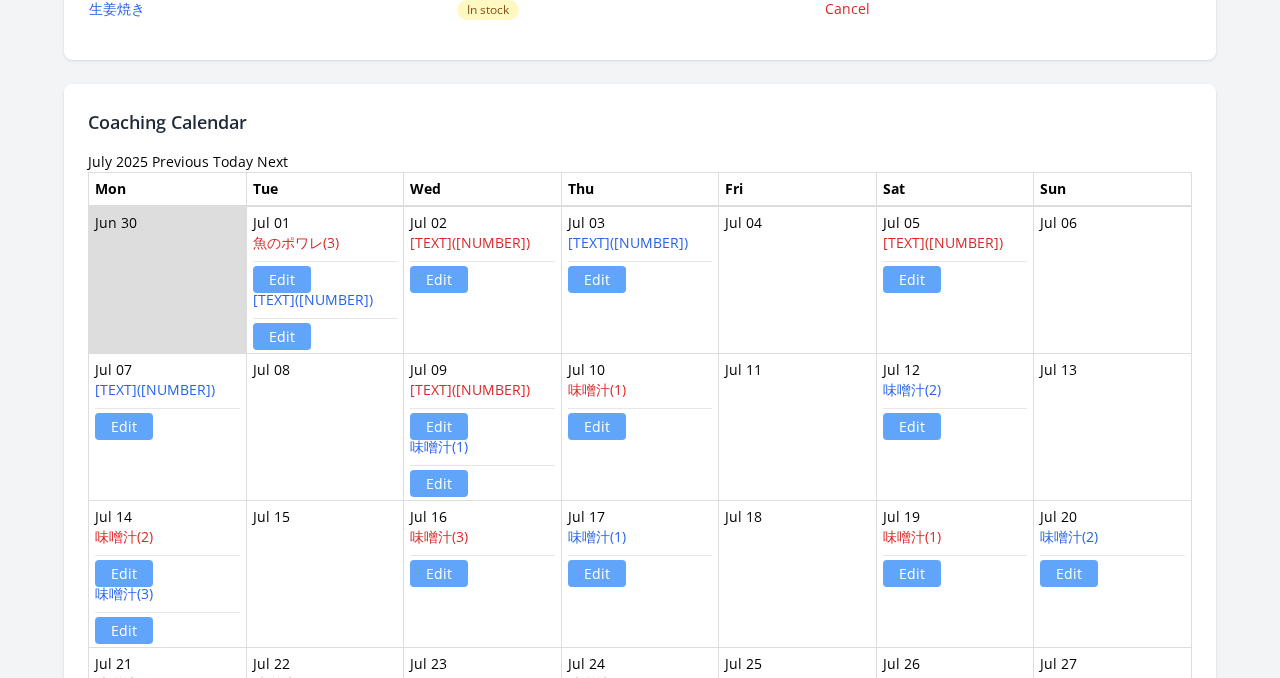 scroll, scrollTop: 1331, scrollLeft: 0, axis: vertical 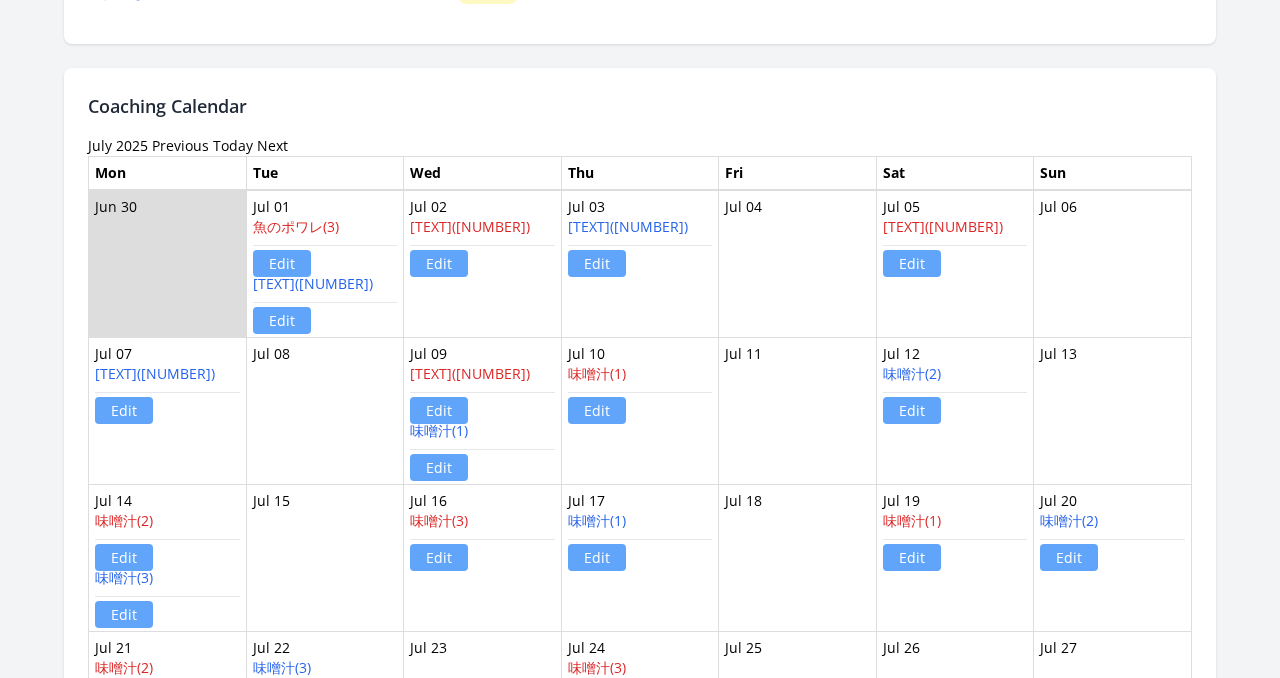 click on "Previous" at bounding box center (180, 145) 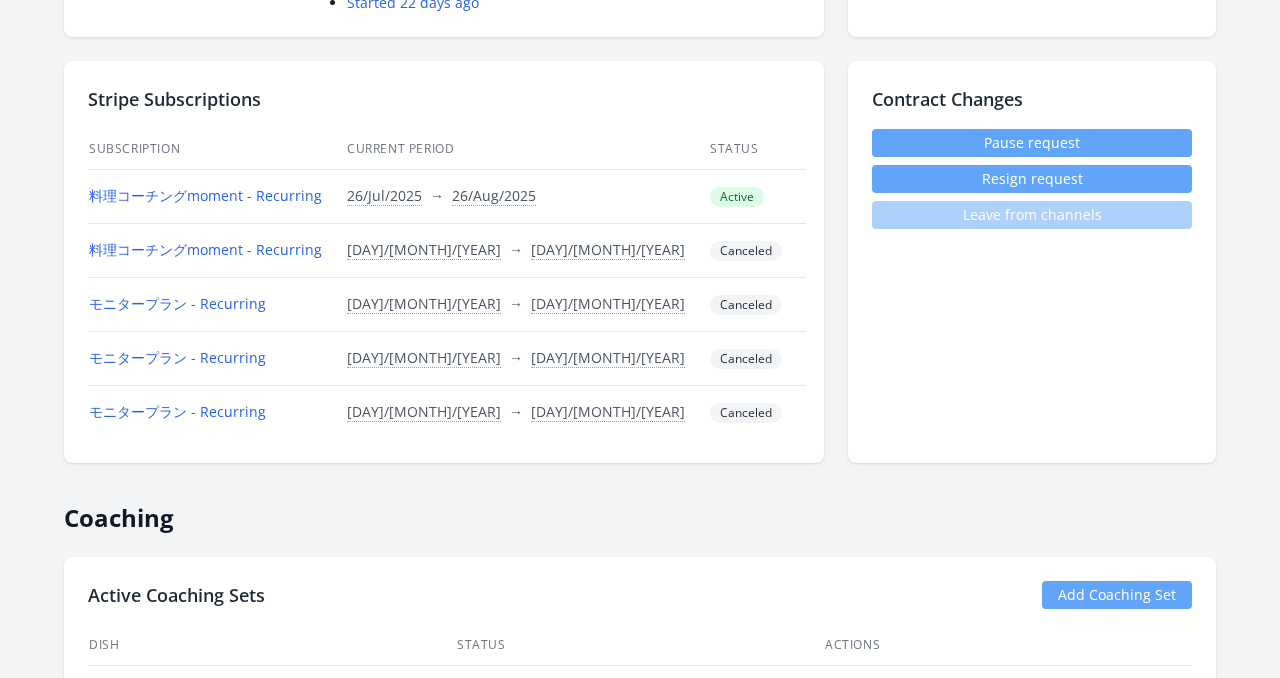 scroll, scrollTop: 1281, scrollLeft: 0, axis: vertical 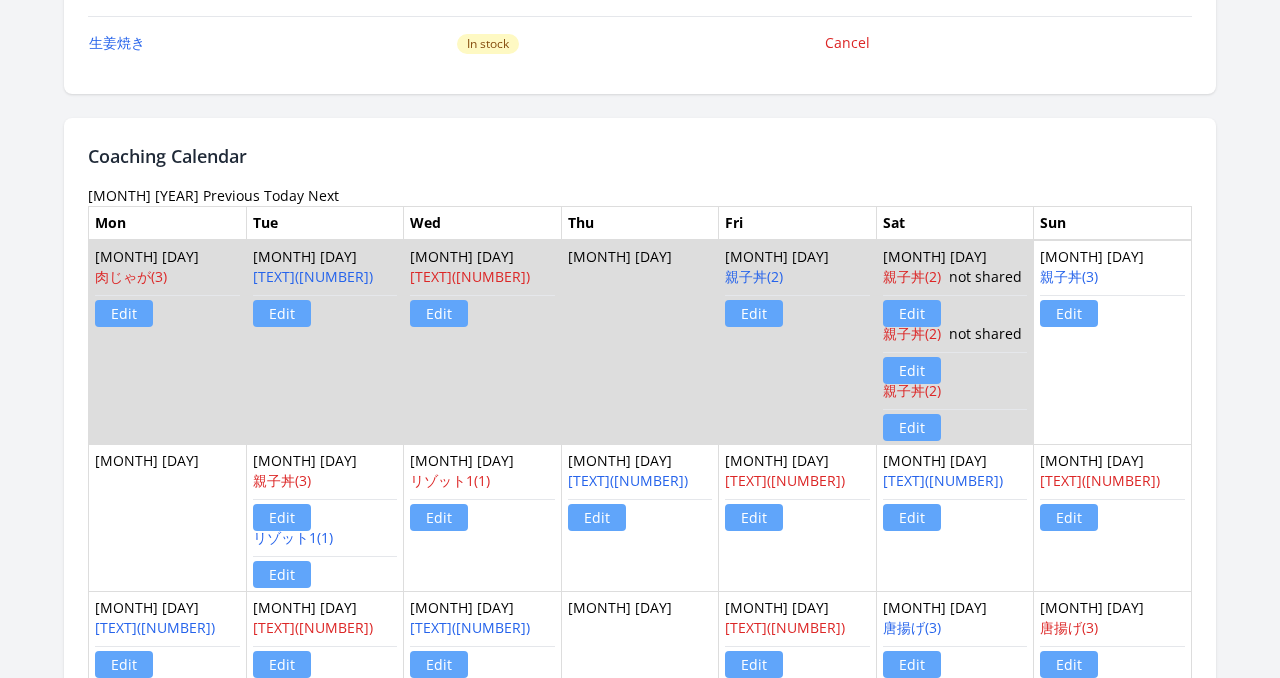 click on "Previous" at bounding box center (231, 195) 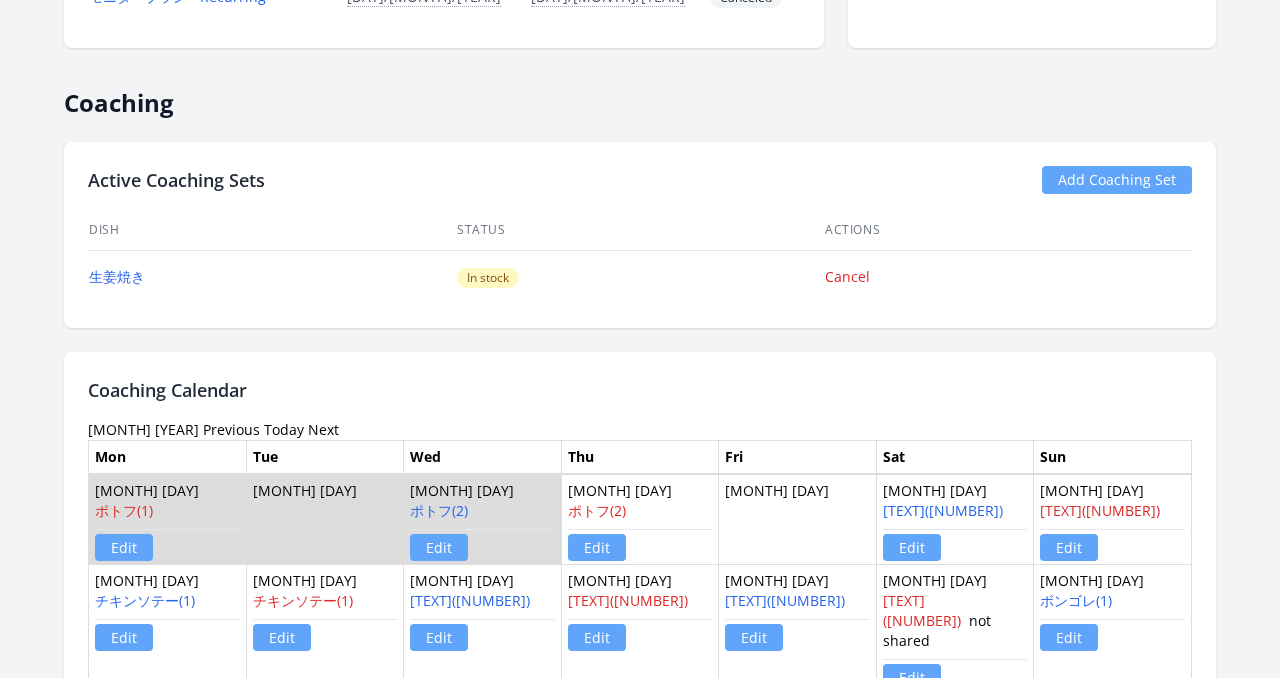 scroll, scrollTop: 1099, scrollLeft: 0, axis: vertical 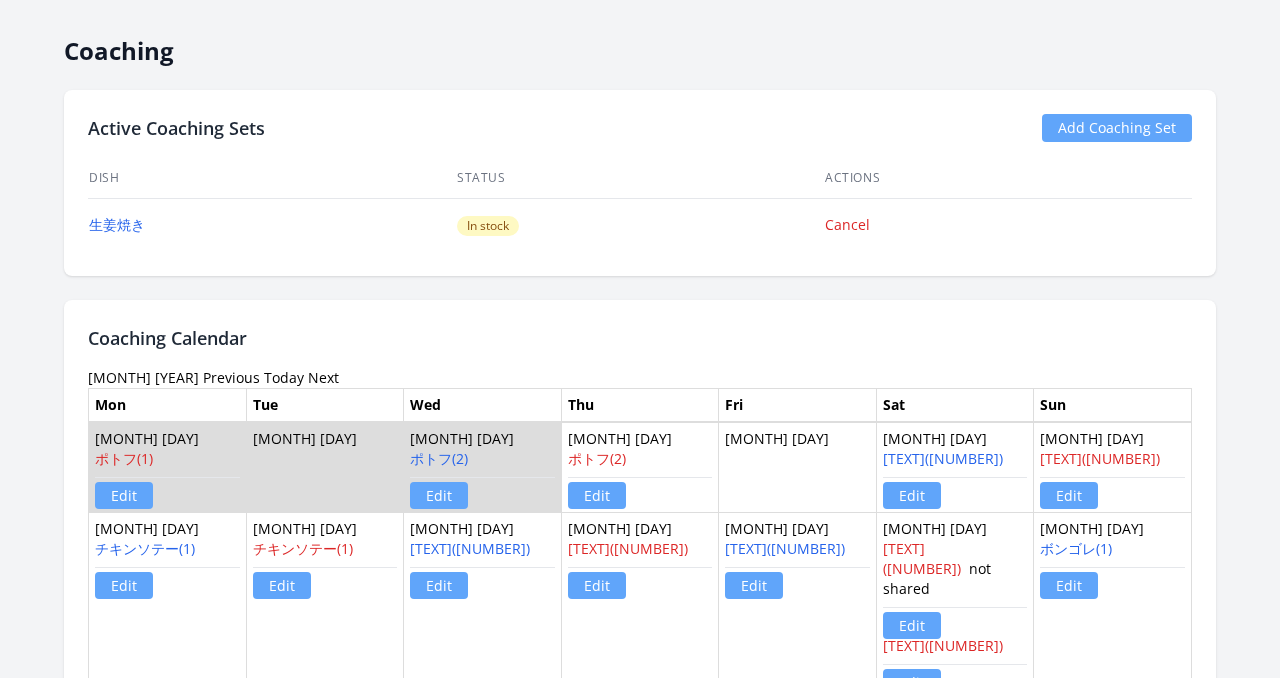 click on "Previous" at bounding box center [231, 377] 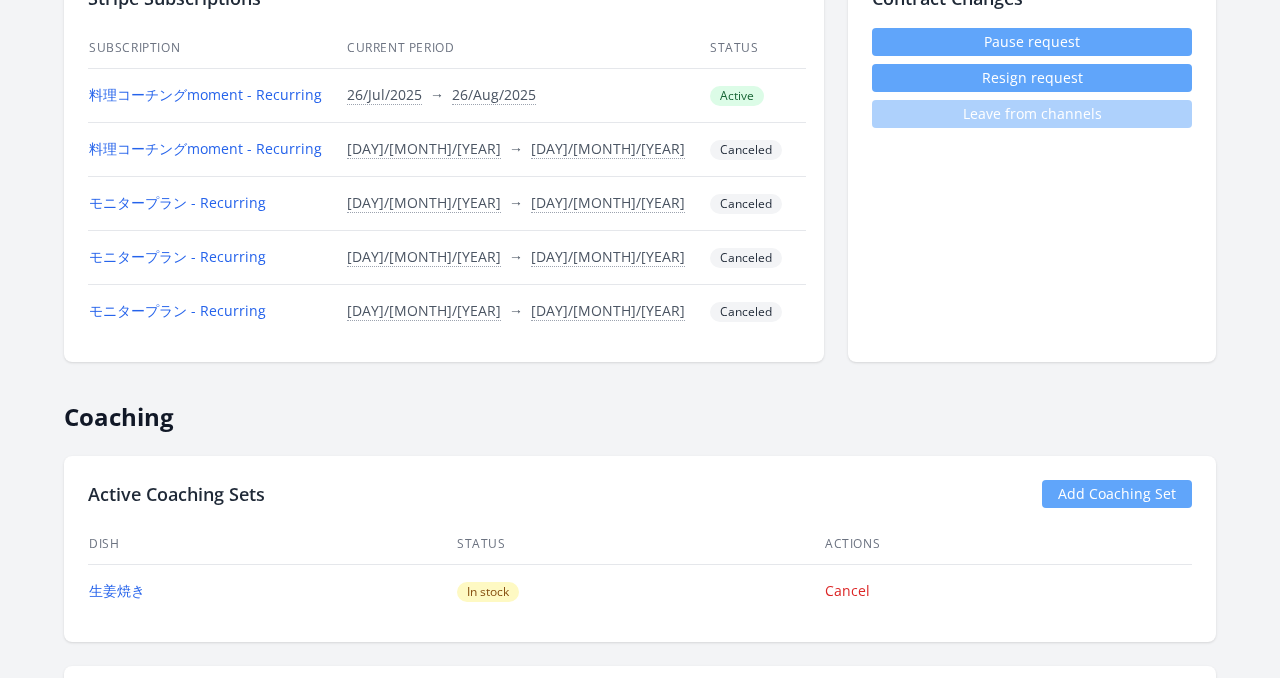 scroll, scrollTop: 1012, scrollLeft: 0, axis: vertical 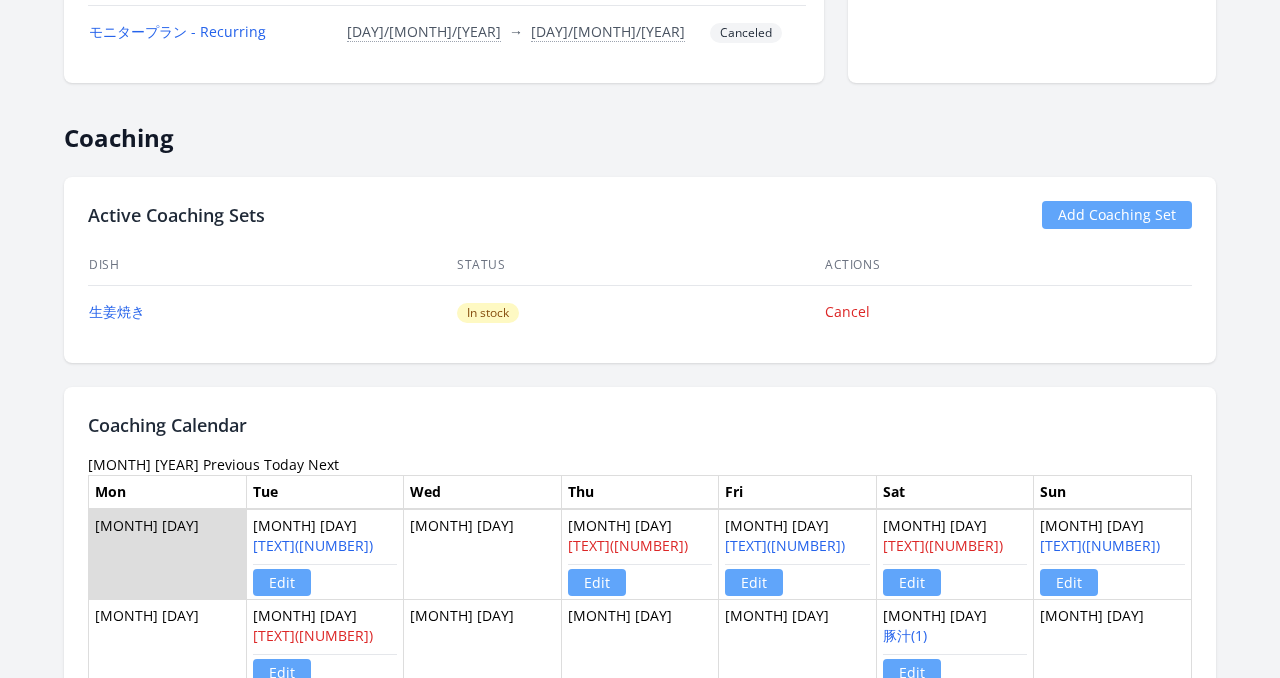 click on "Previous" at bounding box center [231, 464] 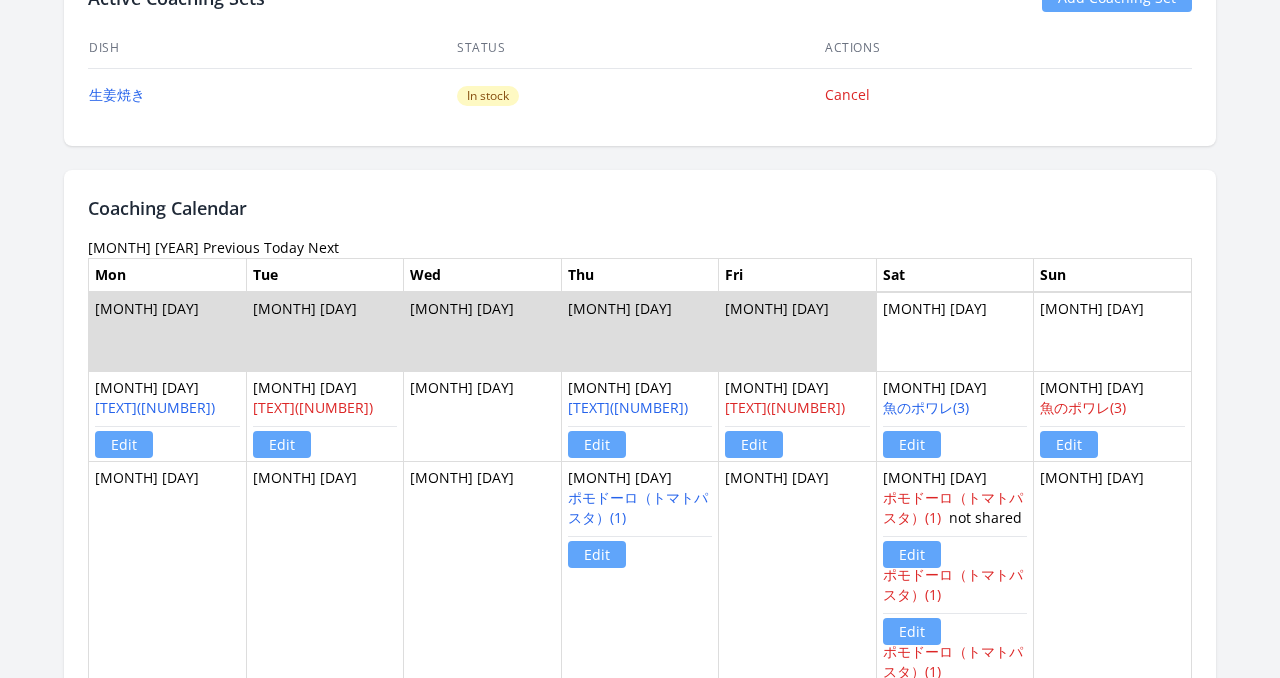 scroll, scrollTop: 1232, scrollLeft: 0, axis: vertical 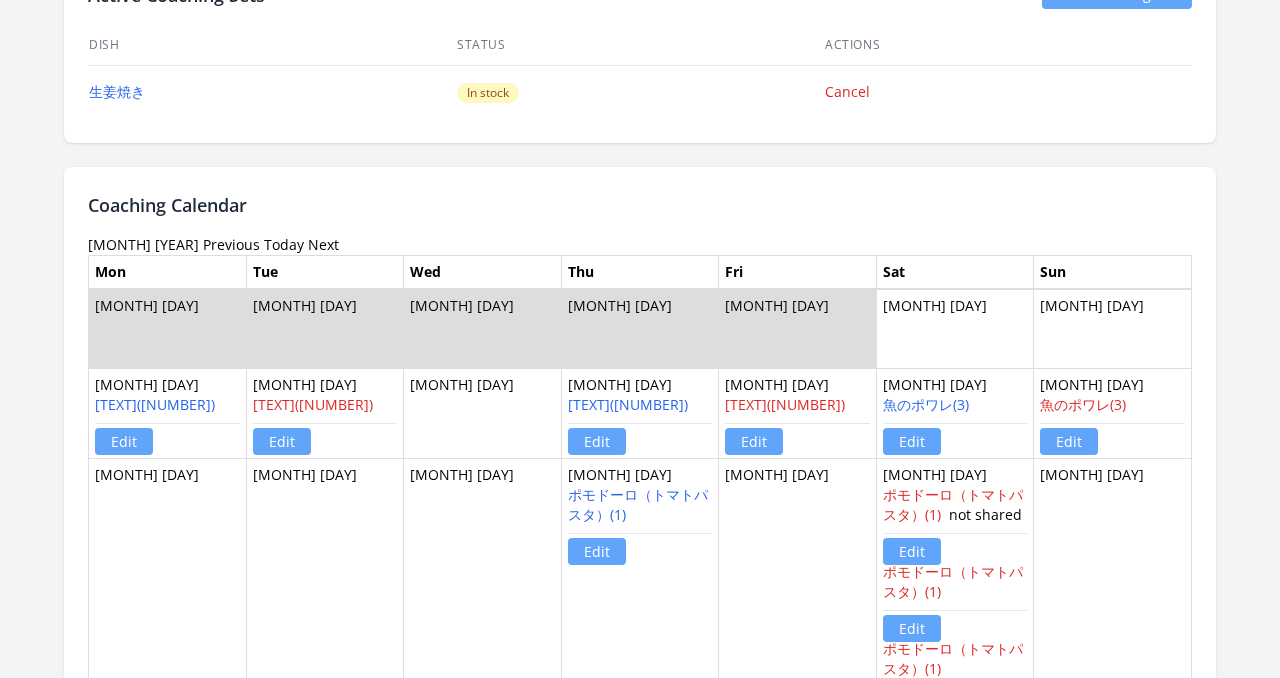 click on "Previous" at bounding box center [231, 244] 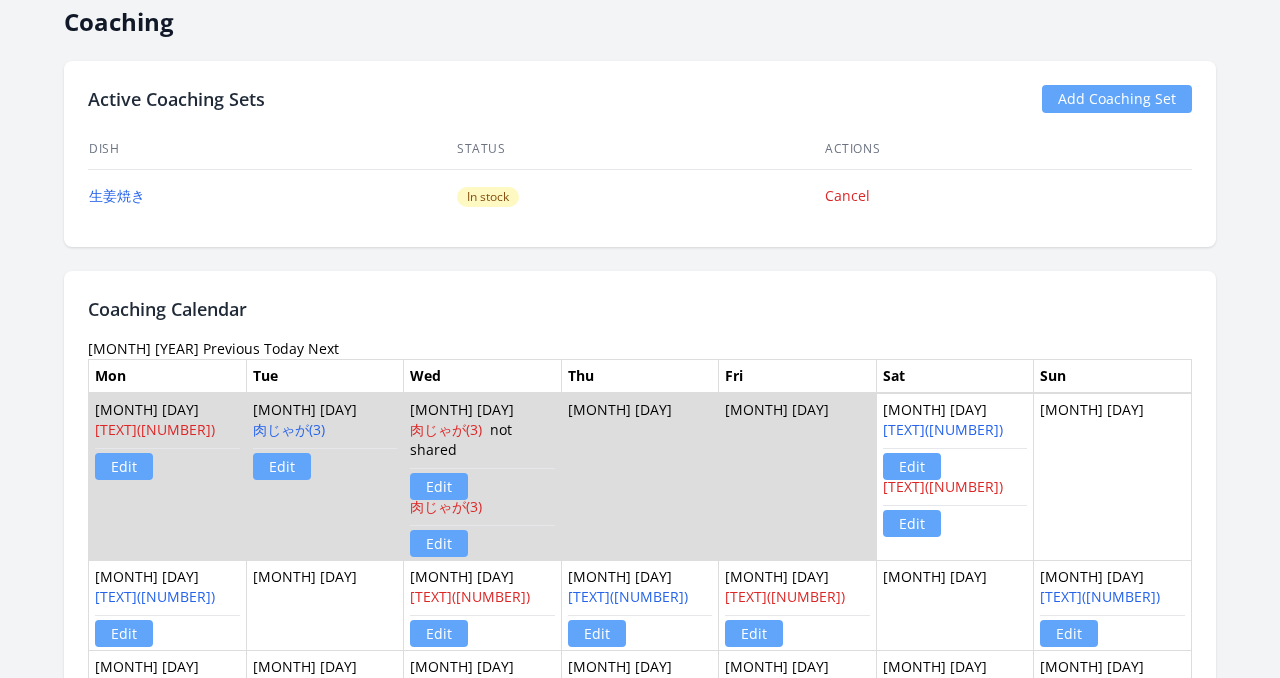 scroll, scrollTop: 1221, scrollLeft: 0, axis: vertical 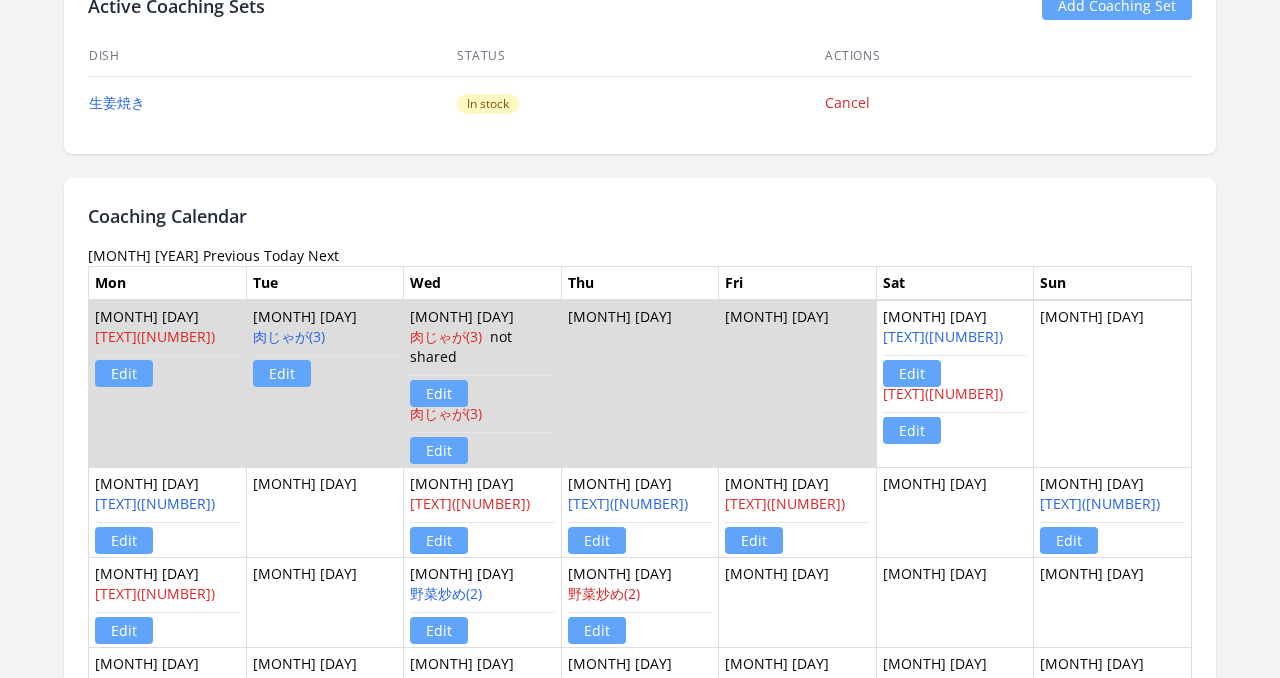 click on "Previous" at bounding box center (231, 255) 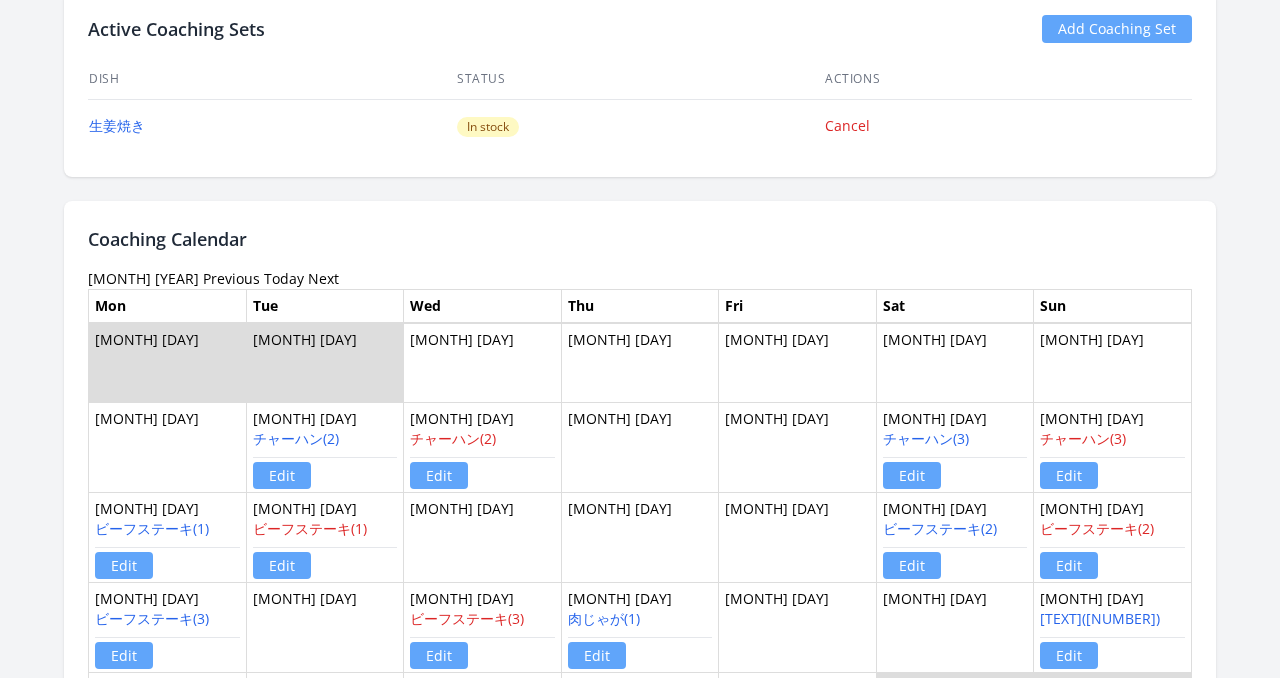 scroll, scrollTop: 1205, scrollLeft: 0, axis: vertical 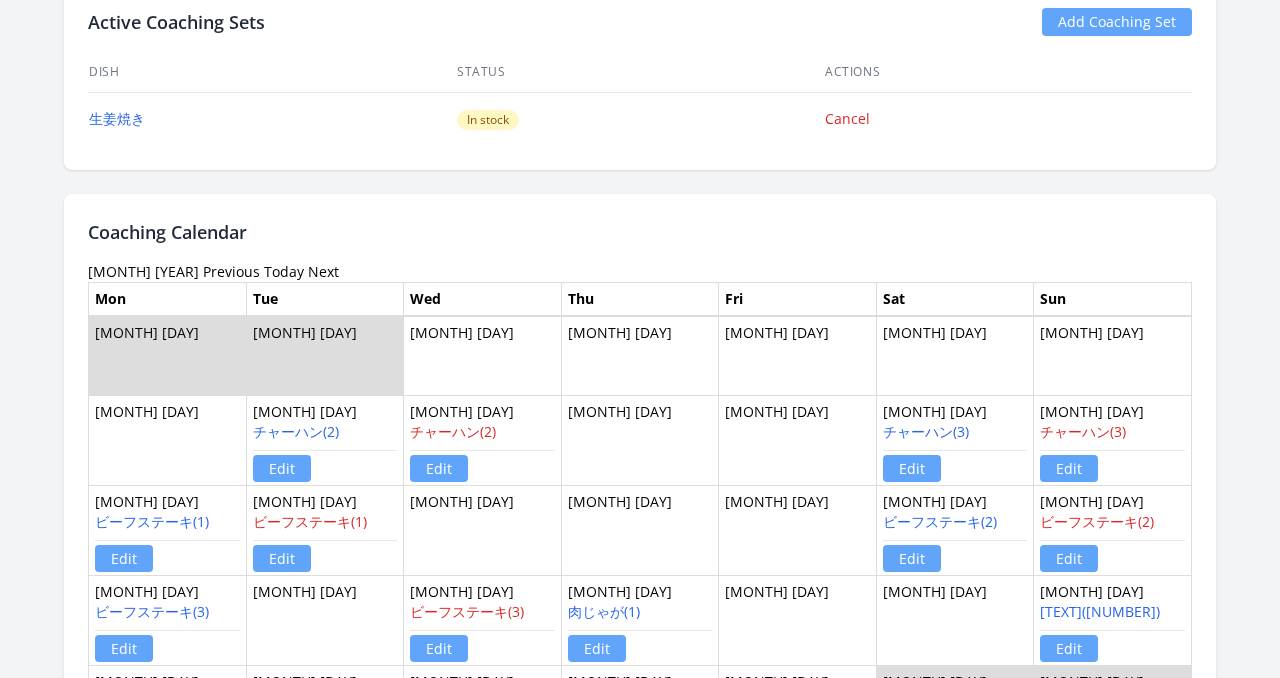 click on "Previous" at bounding box center [231, 271] 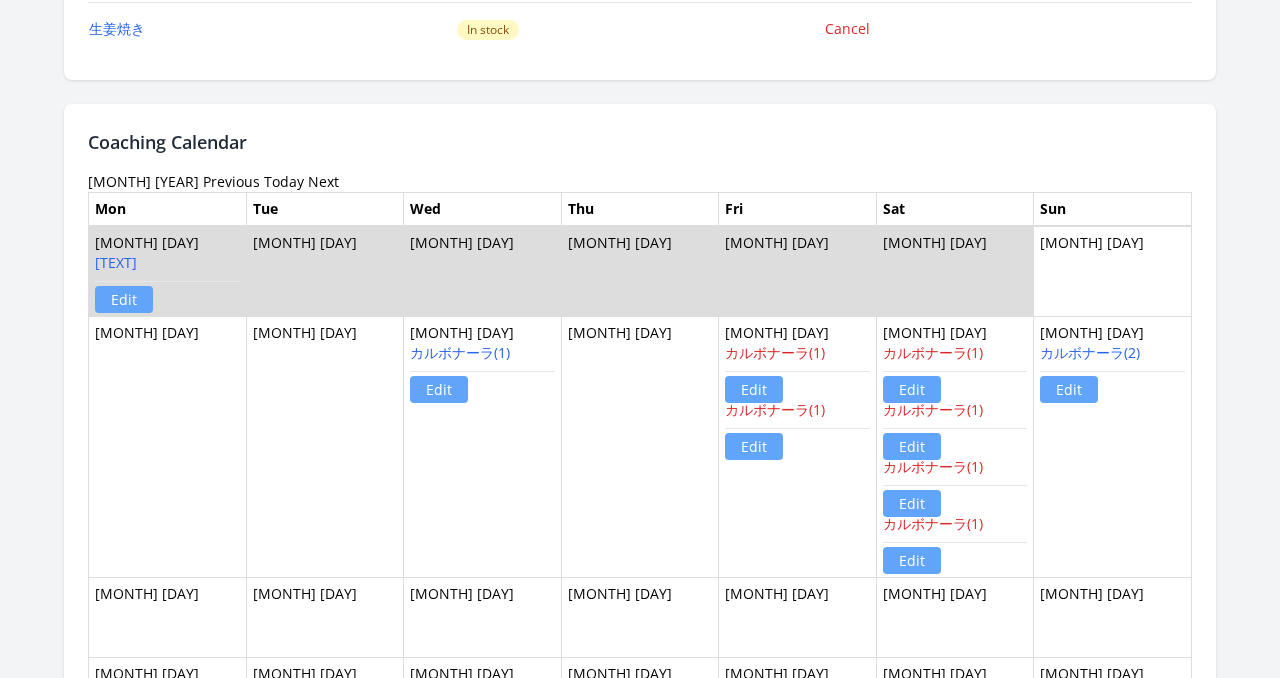 scroll, scrollTop: 1339, scrollLeft: 0, axis: vertical 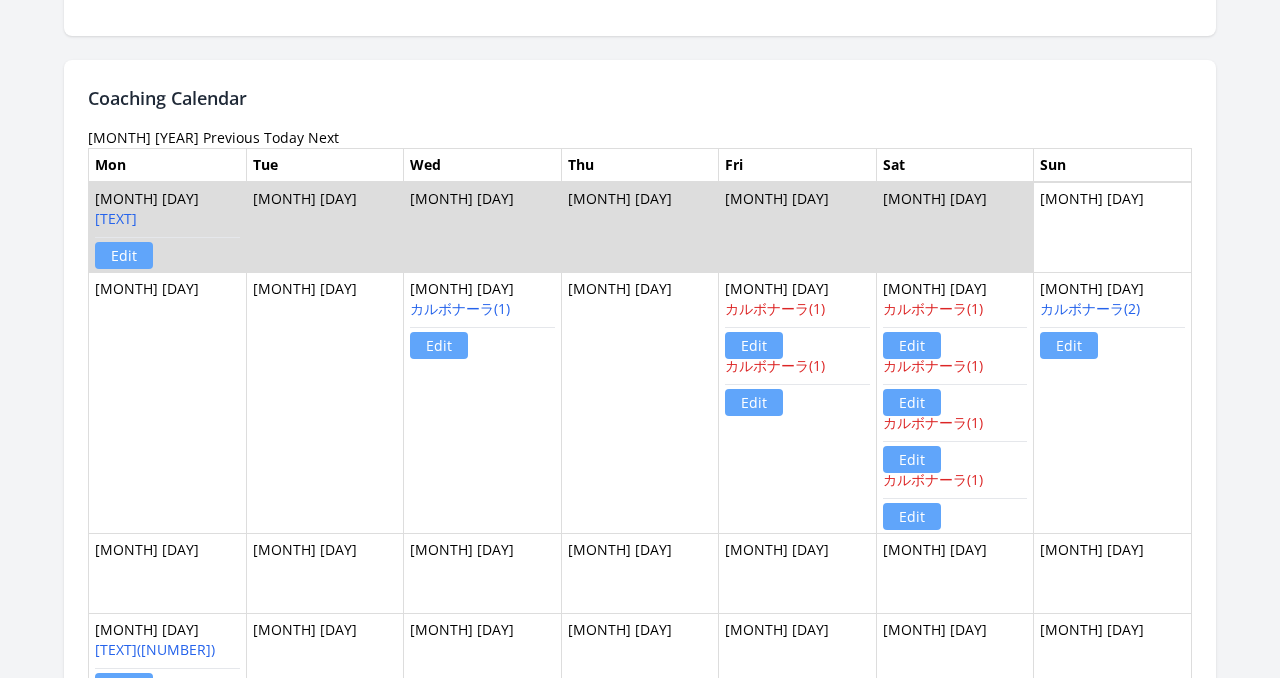 click on "Previous" at bounding box center [231, 137] 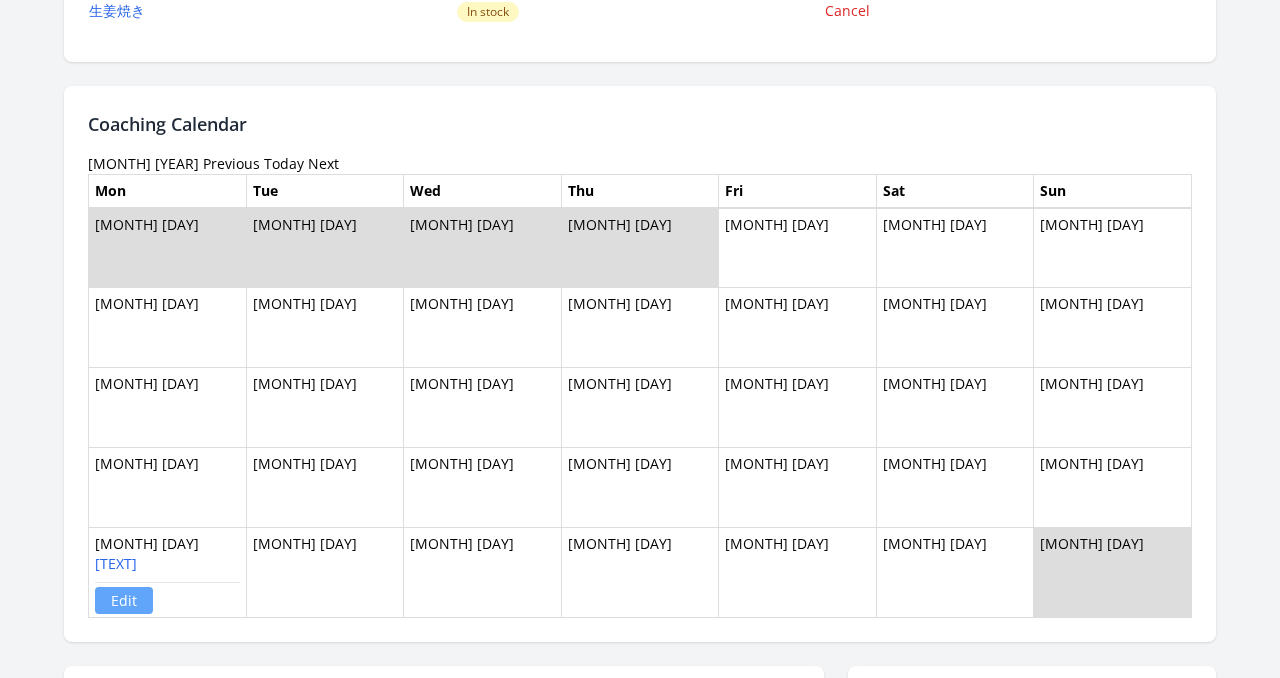scroll, scrollTop: 1294, scrollLeft: 0, axis: vertical 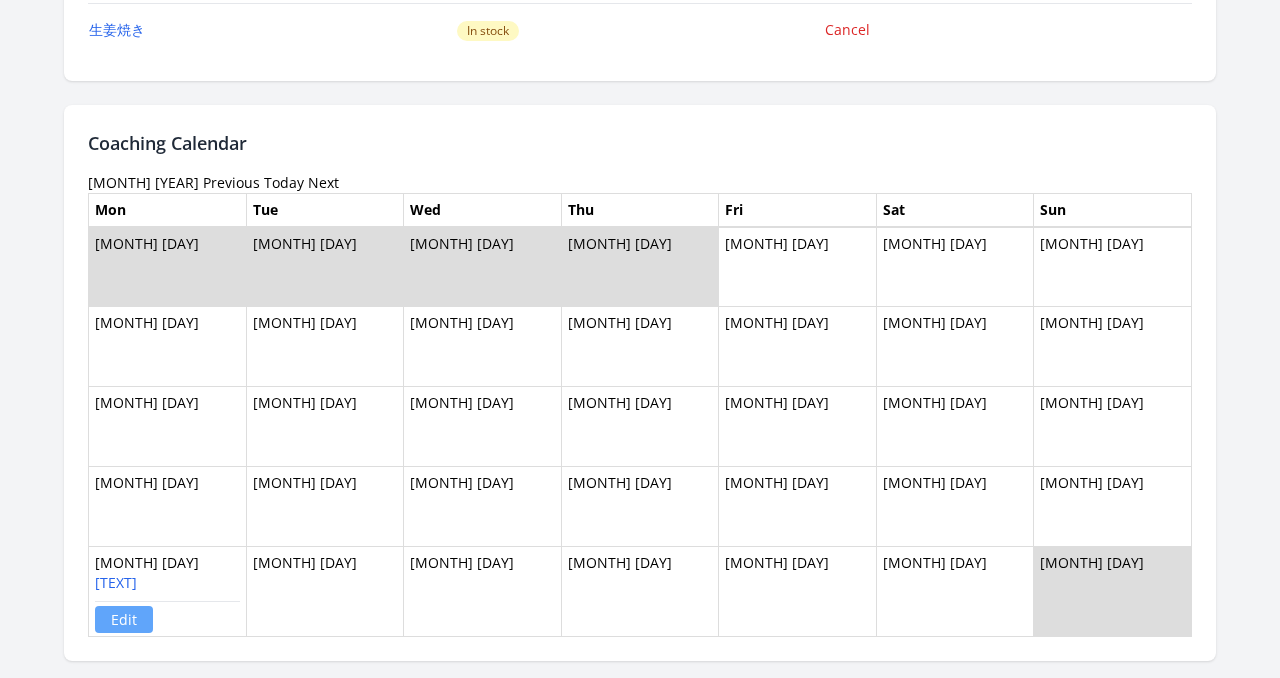 click on "Next" at bounding box center [323, 182] 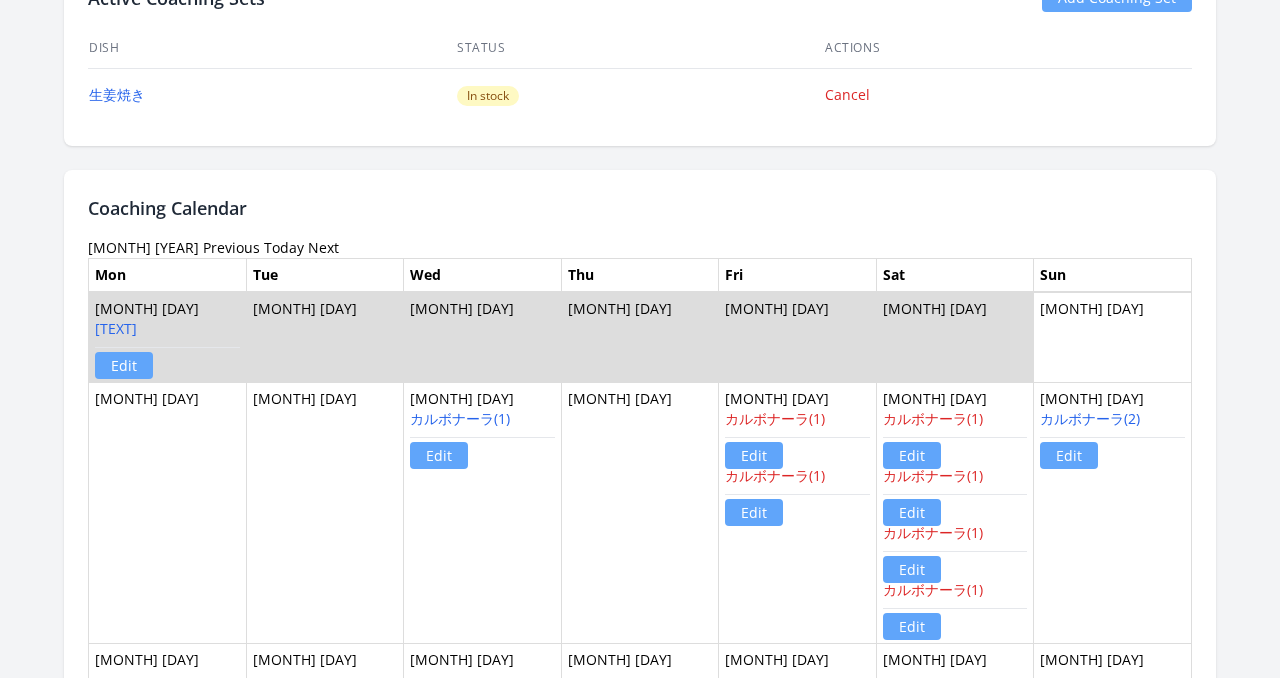 scroll, scrollTop: 1238, scrollLeft: 0, axis: vertical 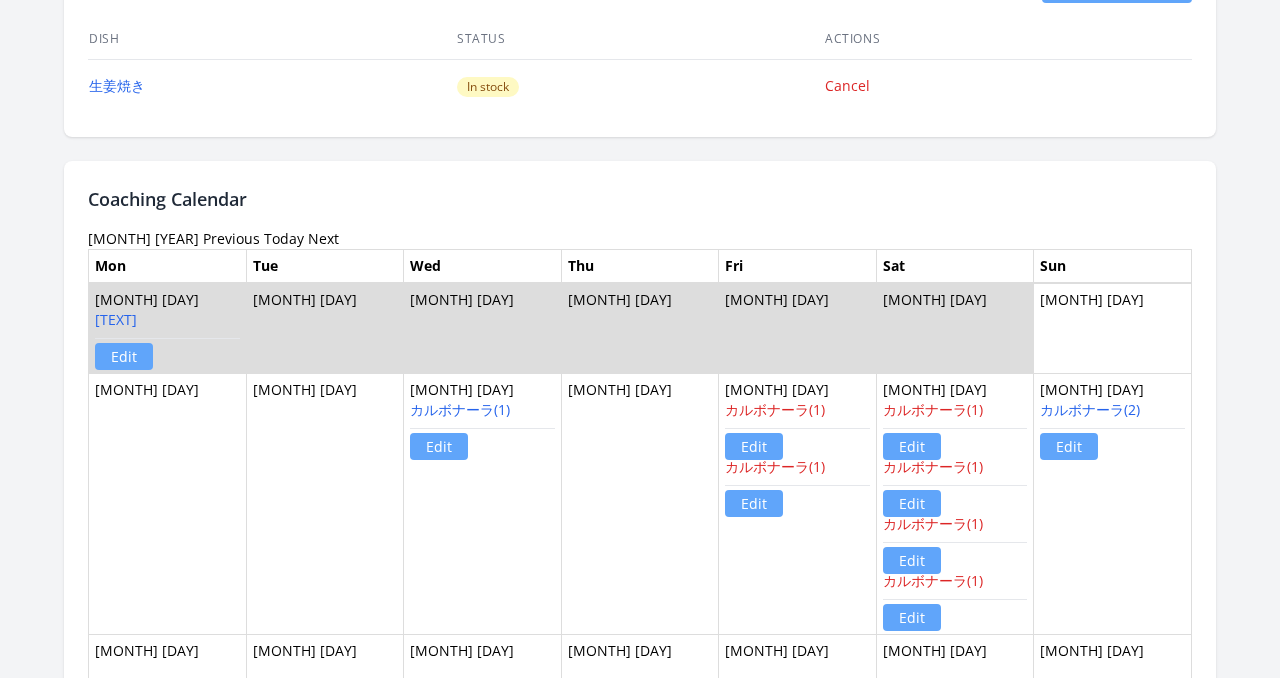 click on "Next" at bounding box center (323, 238) 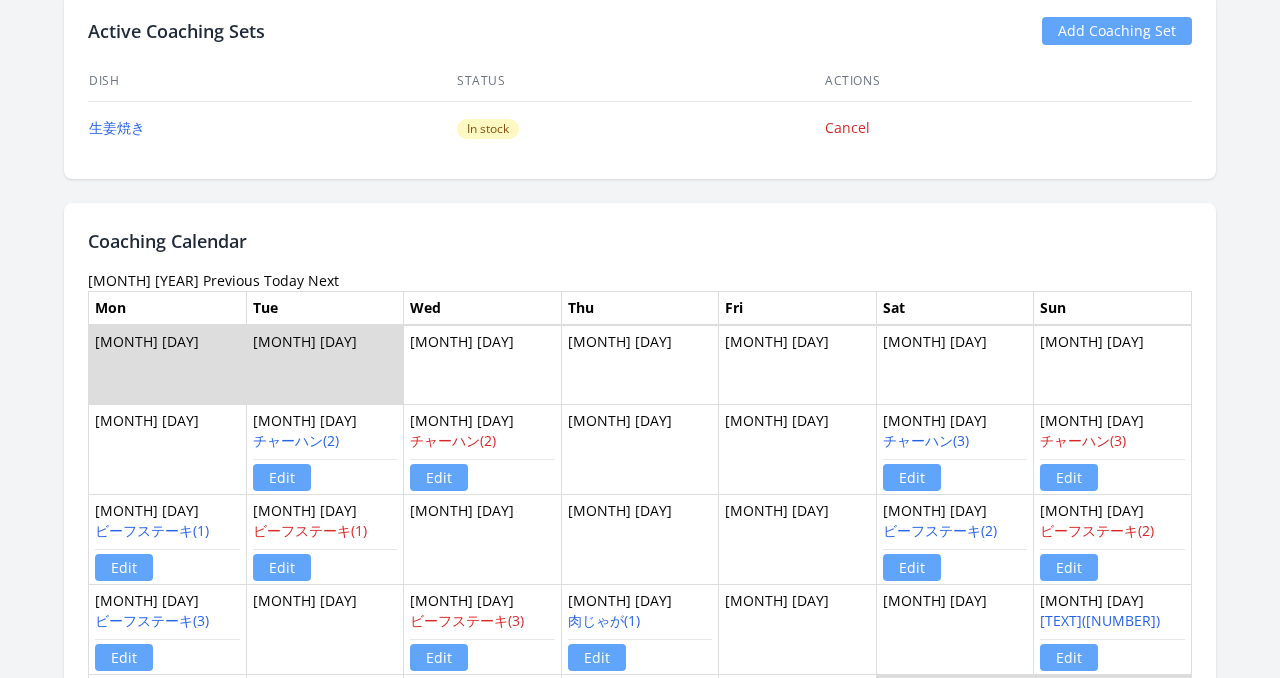 scroll, scrollTop: 1317, scrollLeft: 0, axis: vertical 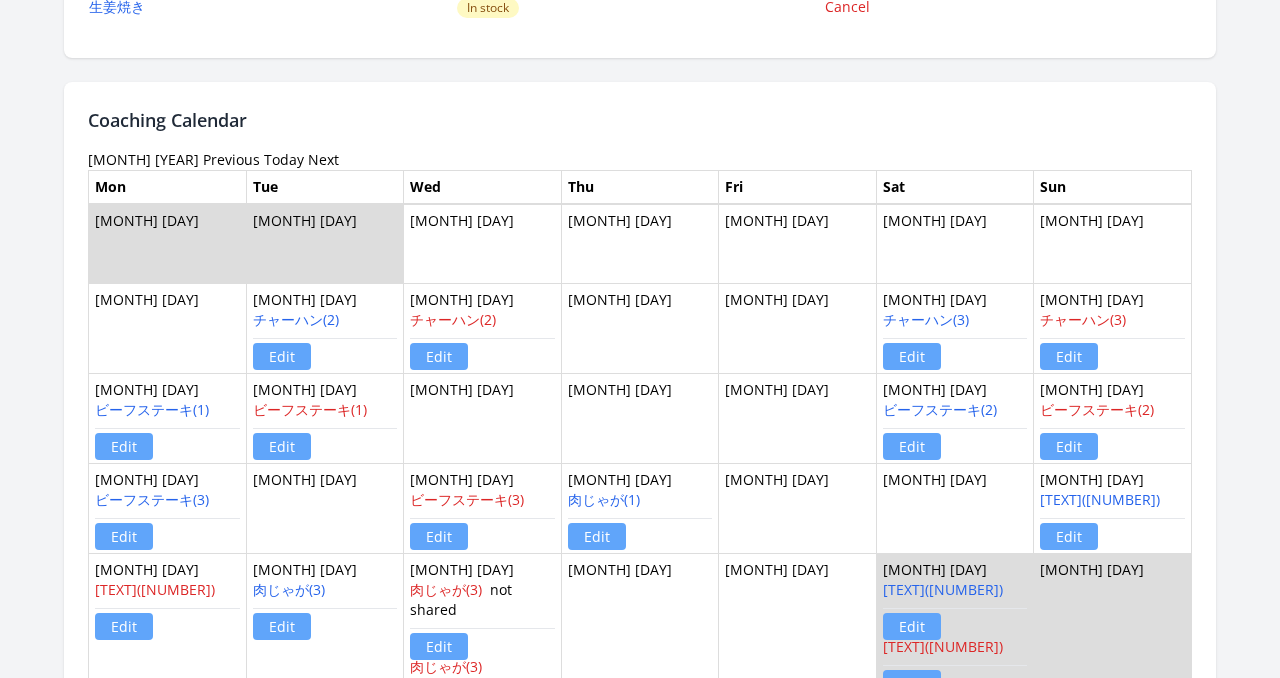 click on "Next" at bounding box center [323, 159] 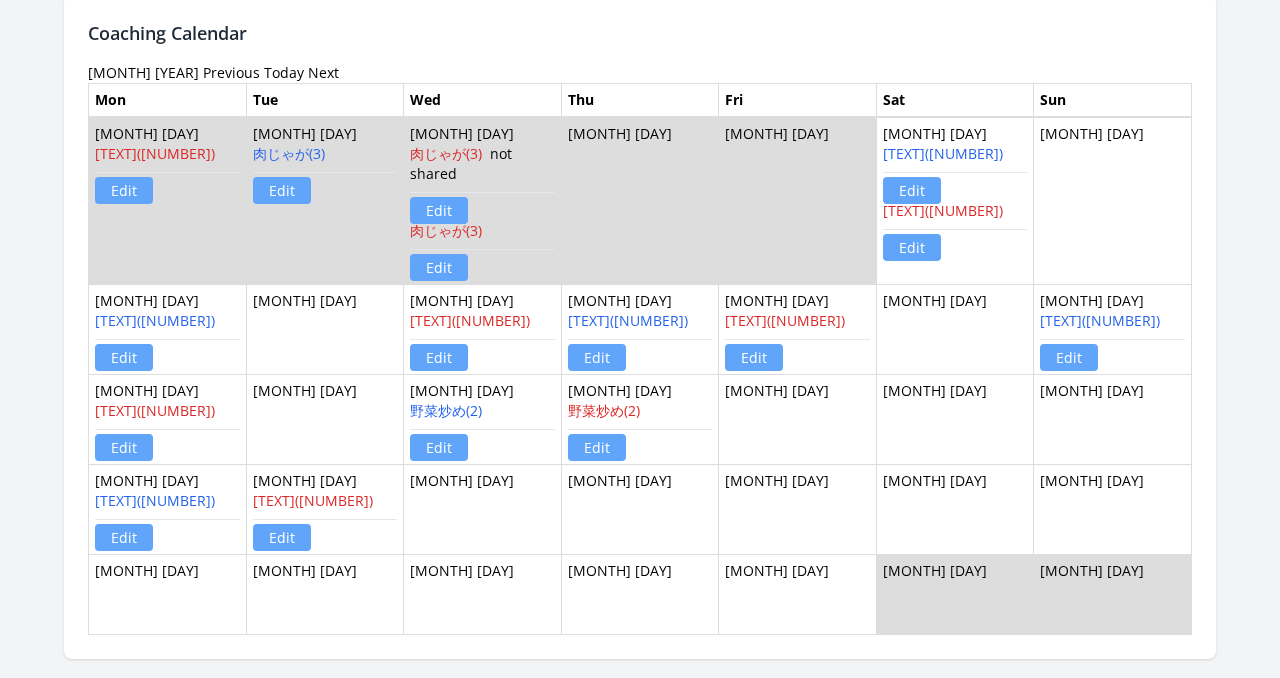 scroll, scrollTop: 1405, scrollLeft: 0, axis: vertical 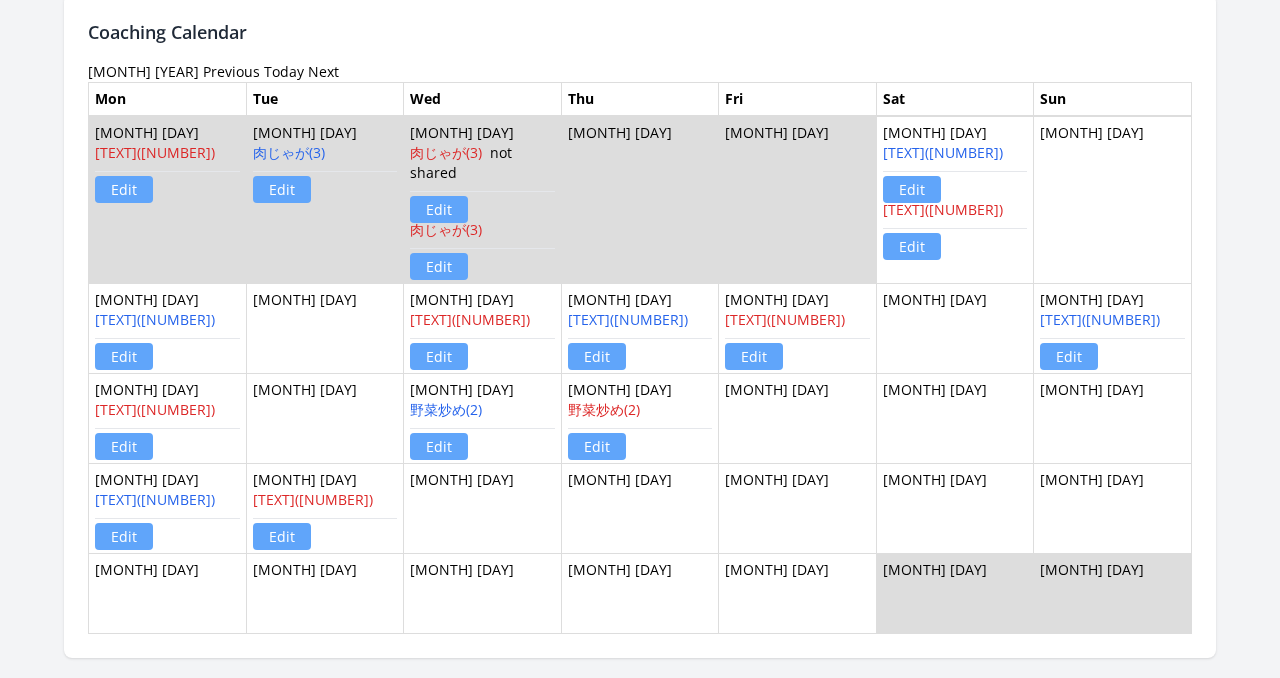 click on "Next" at bounding box center (323, 71) 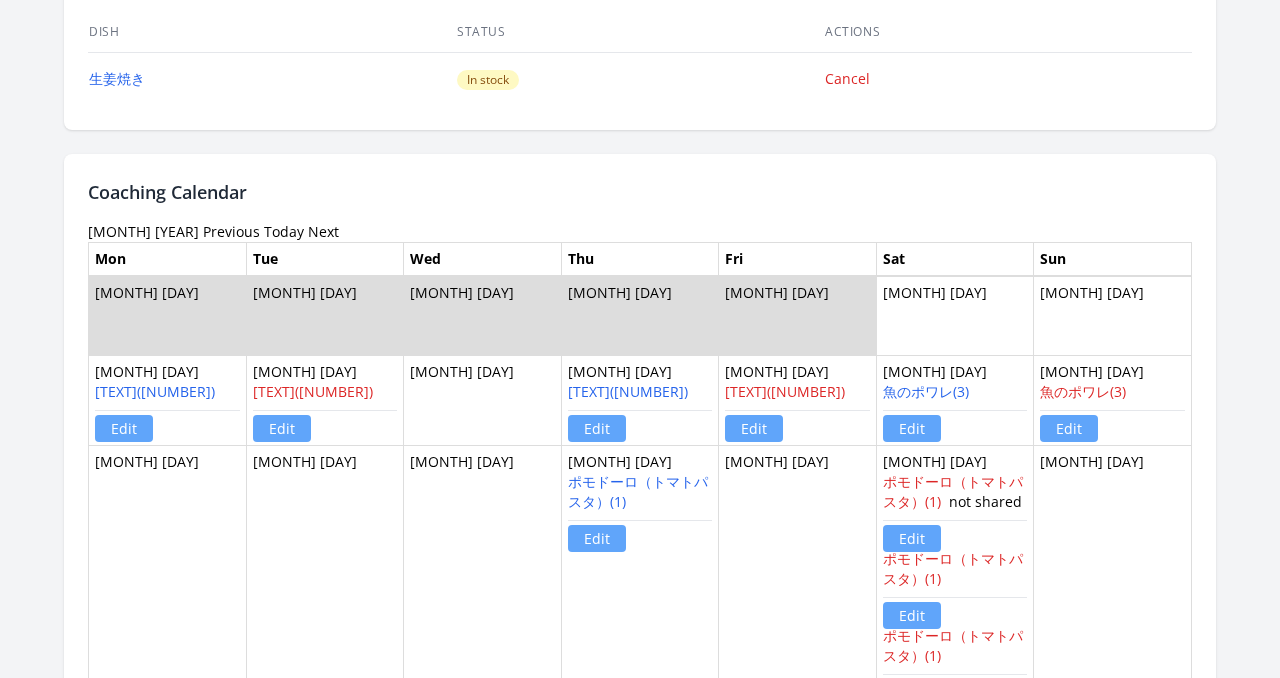 scroll, scrollTop: 1225, scrollLeft: 0, axis: vertical 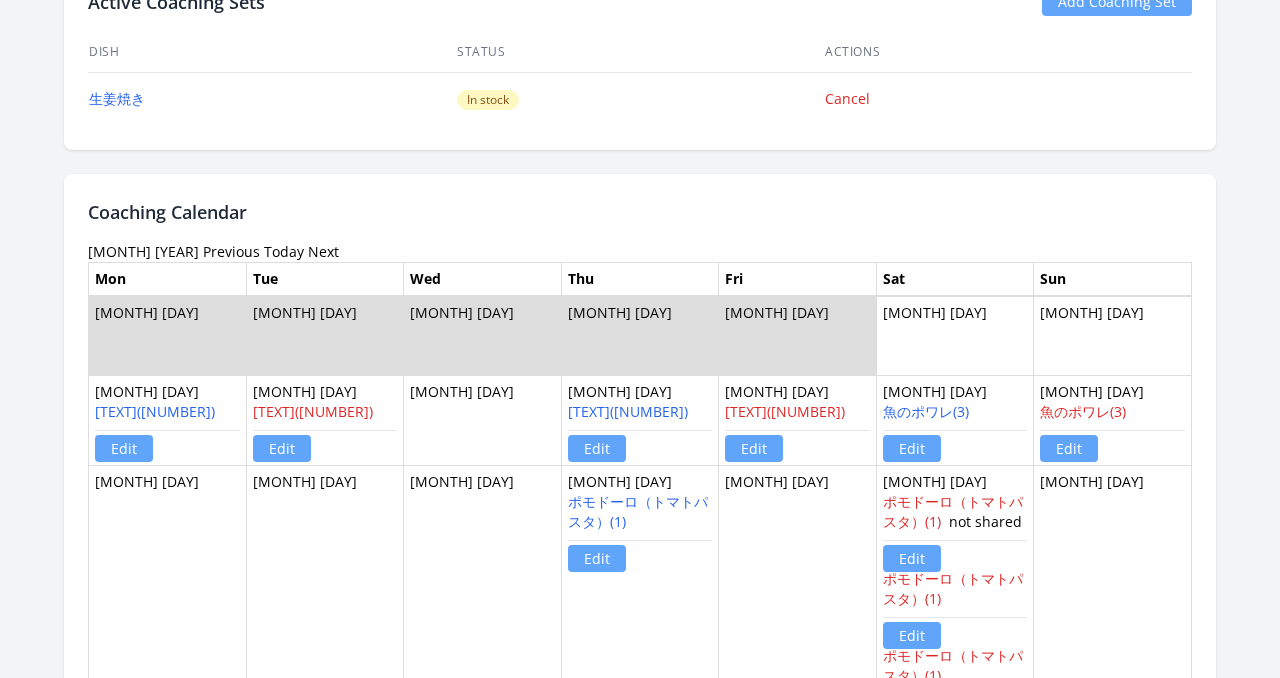 click on "Next" at bounding box center (323, 251) 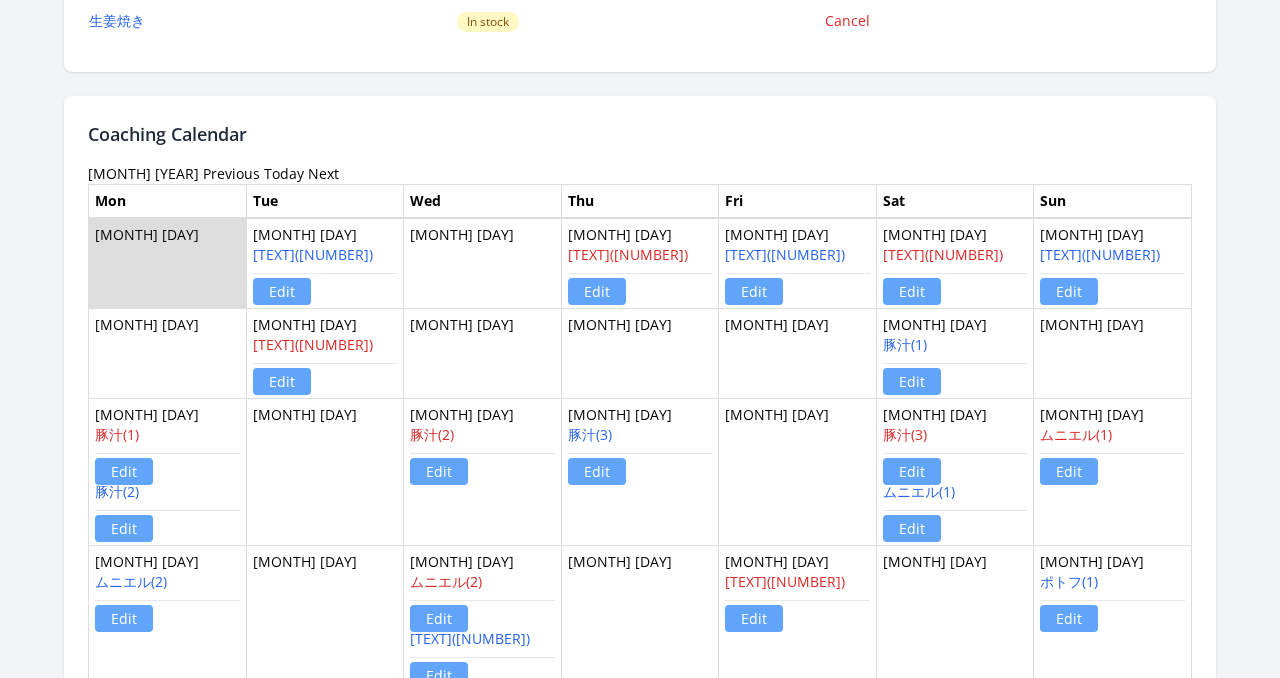 scroll, scrollTop: 1317, scrollLeft: 0, axis: vertical 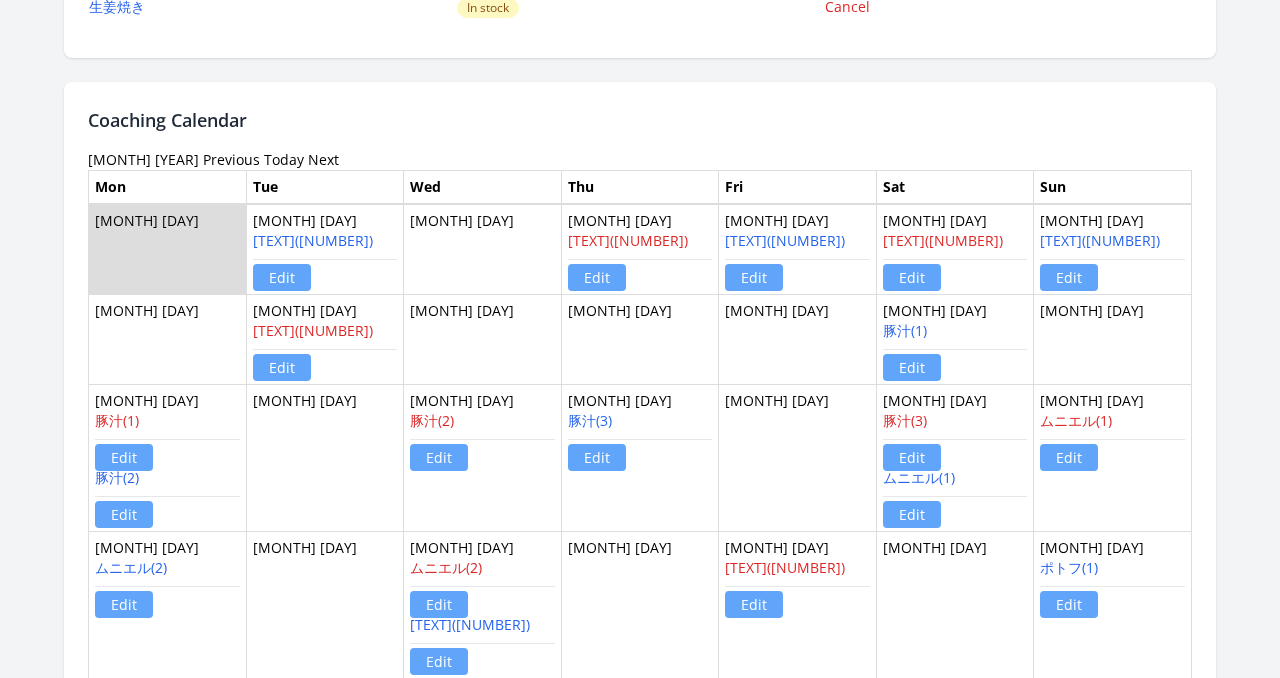 click on "Next" at bounding box center [323, 159] 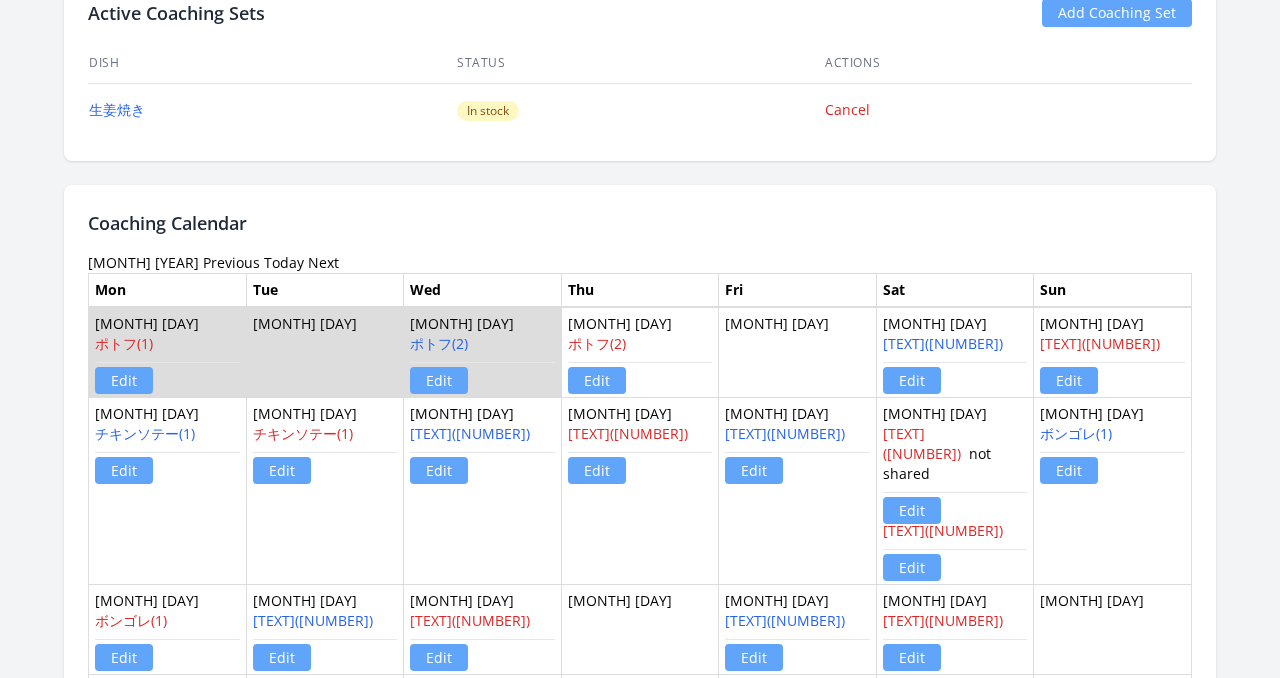 scroll, scrollTop: 1217, scrollLeft: 0, axis: vertical 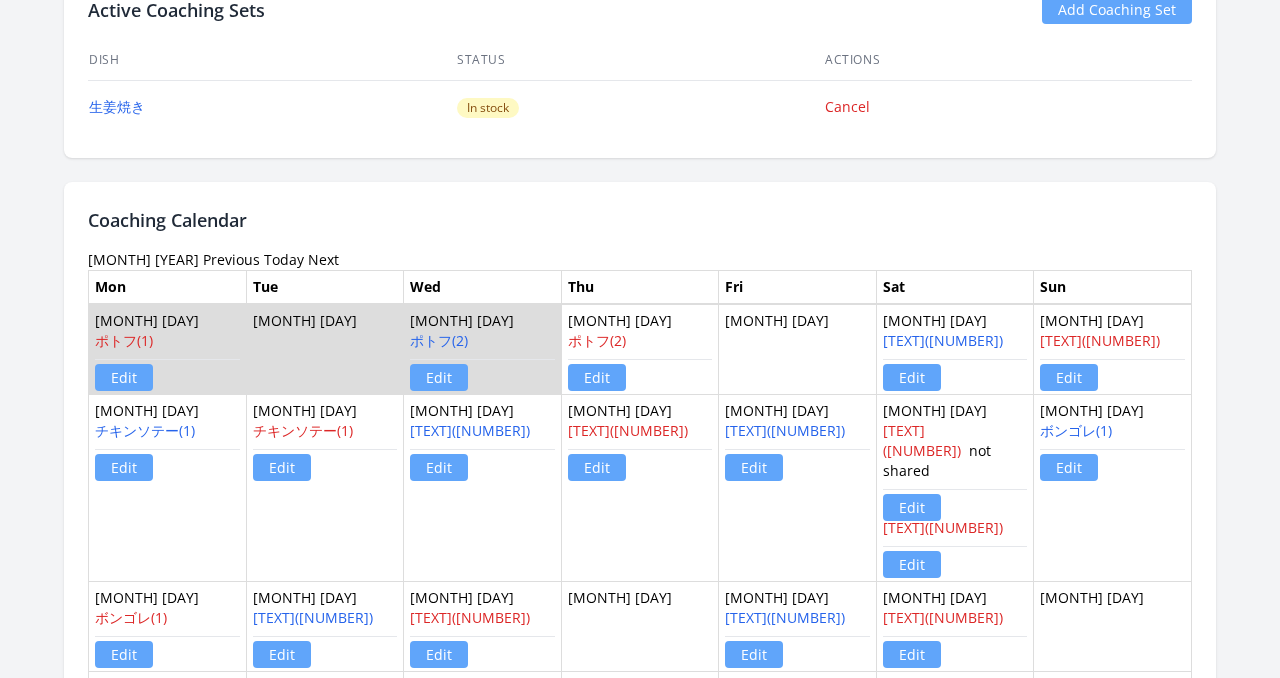 click on "Next" at bounding box center [323, 259] 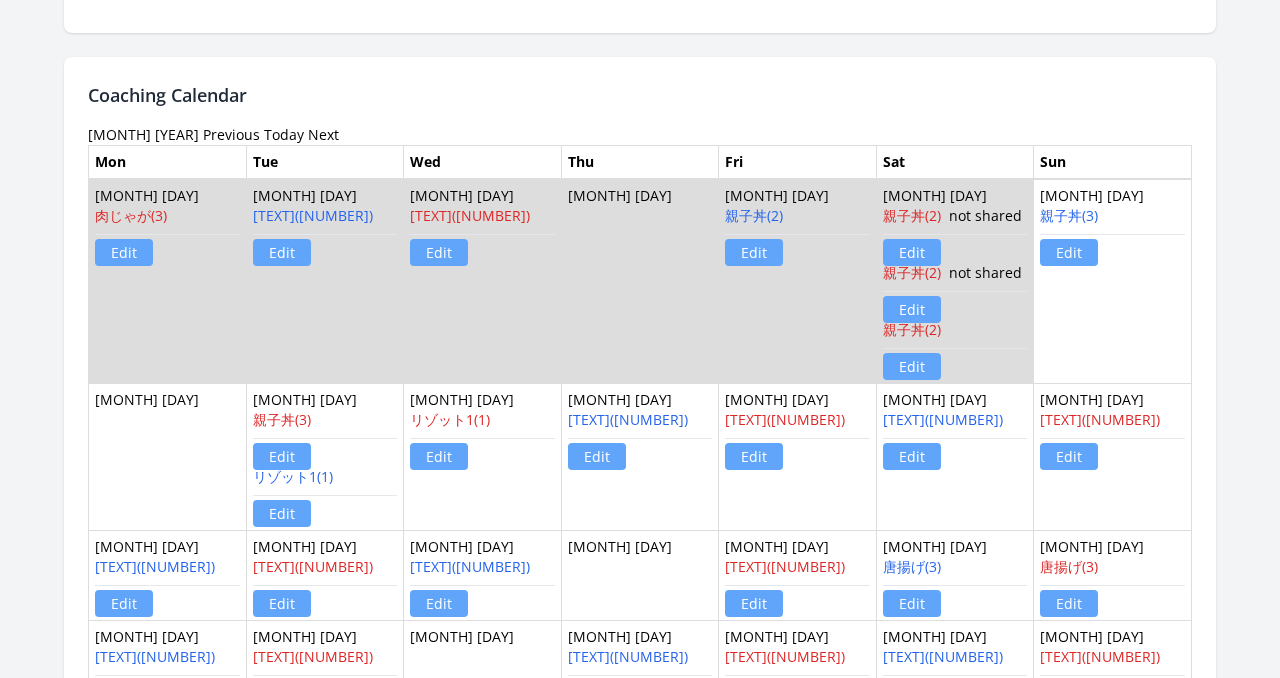 scroll, scrollTop: 1392, scrollLeft: 0, axis: vertical 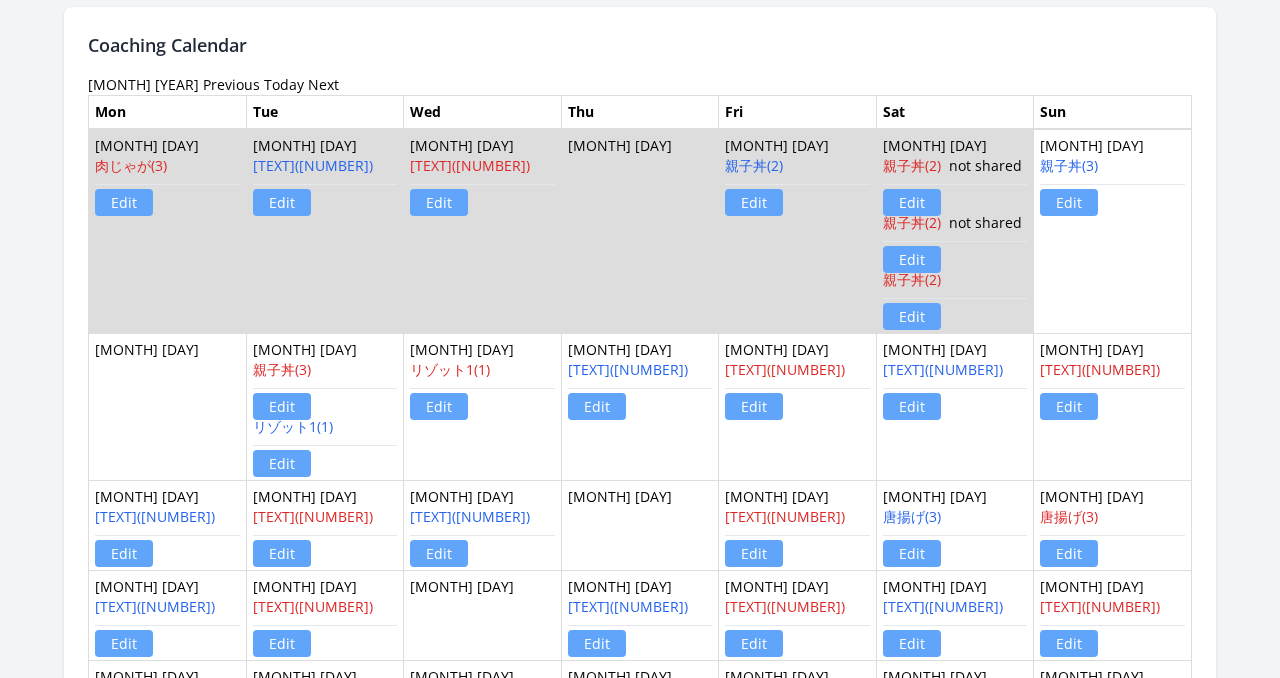 click on "Next" at bounding box center [323, 84] 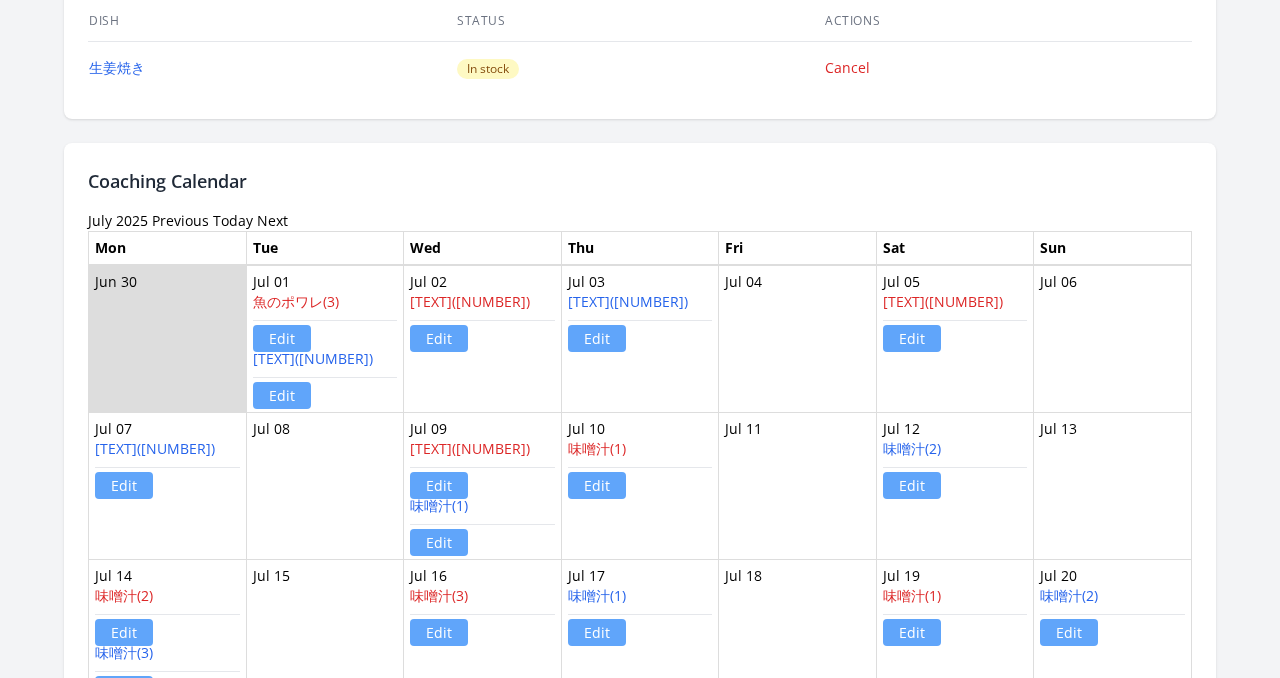 scroll, scrollTop: 1255, scrollLeft: 0, axis: vertical 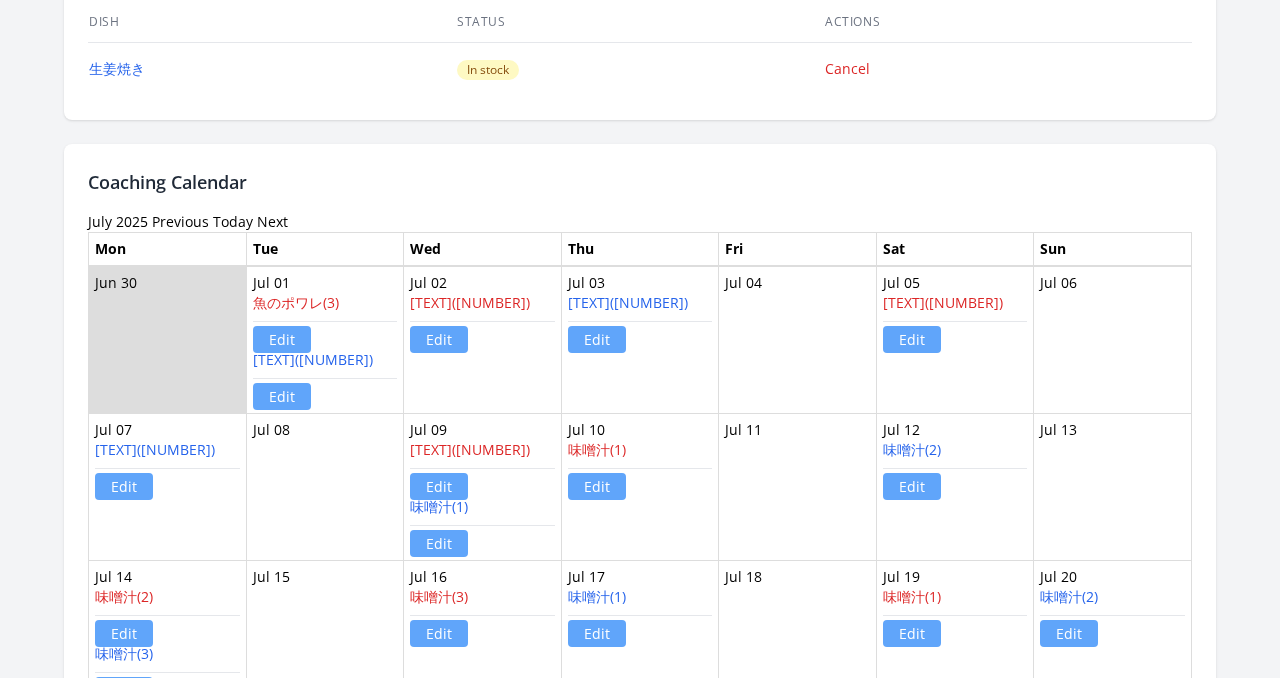 click on "Next" at bounding box center [272, 221] 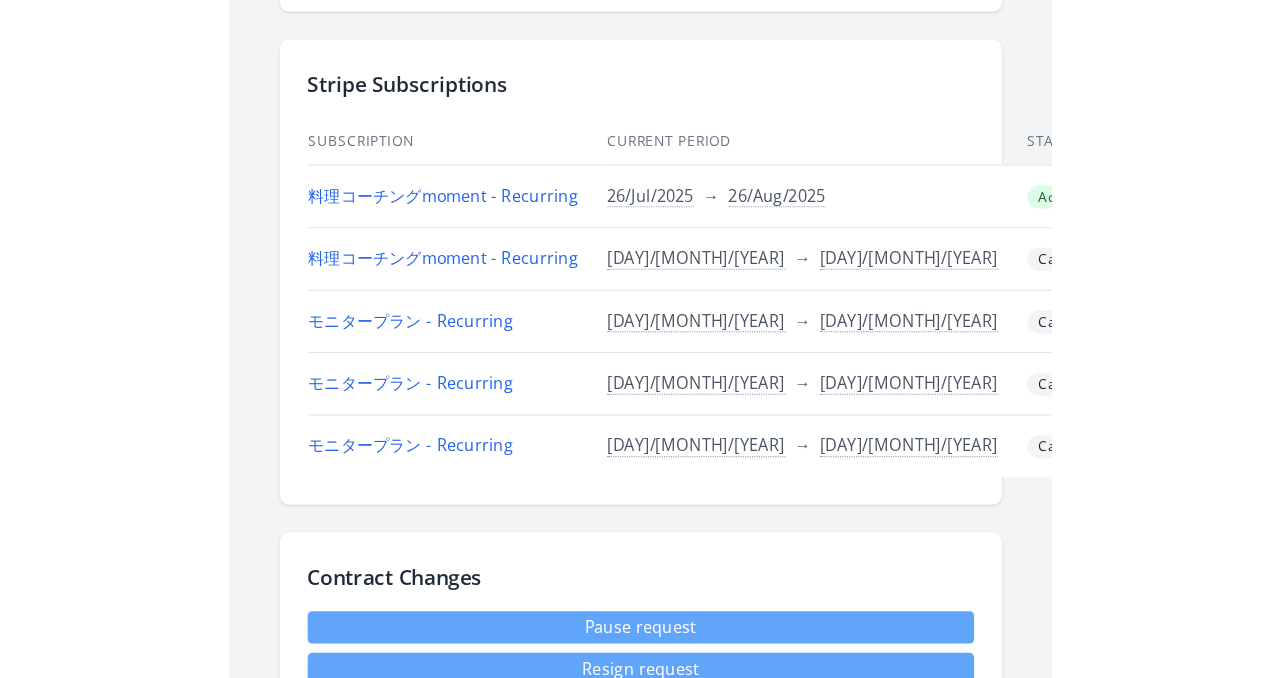 scroll, scrollTop: 1106, scrollLeft: 0, axis: vertical 